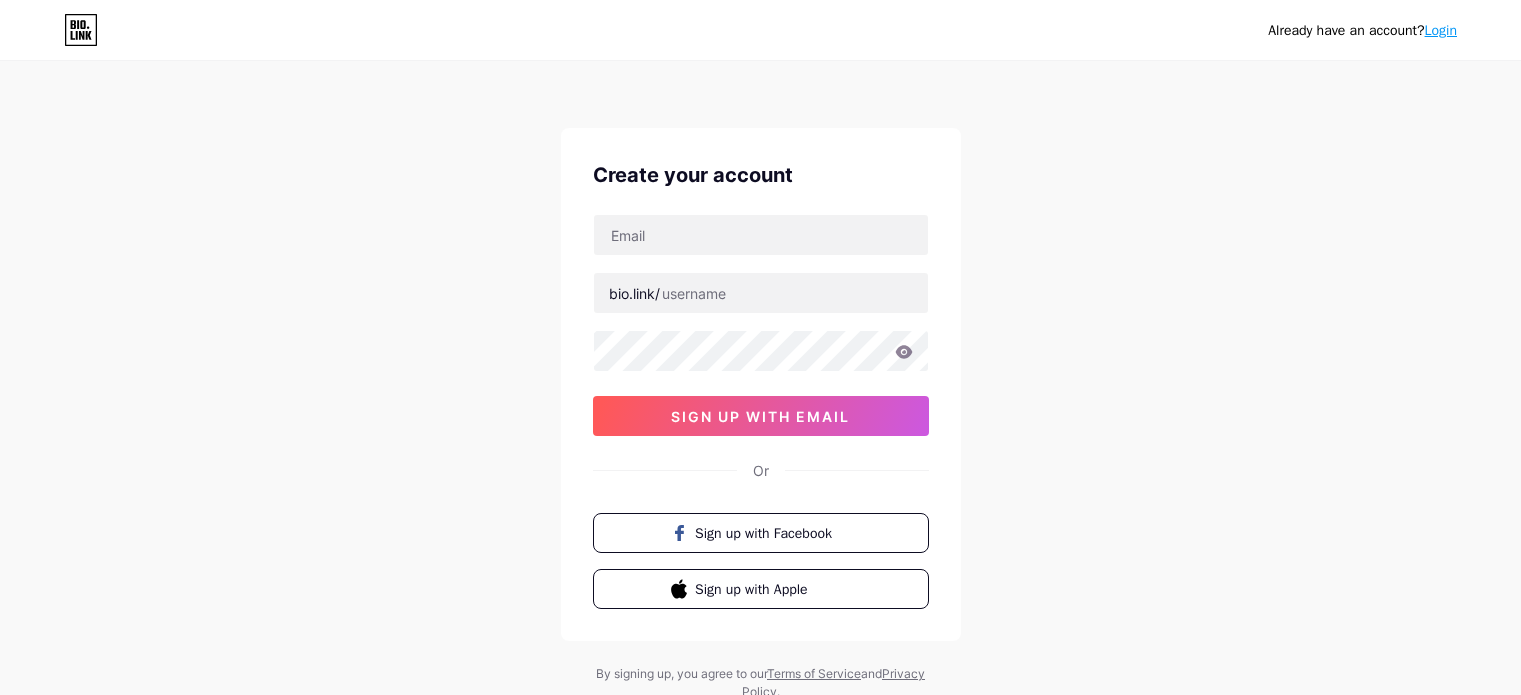 scroll, scrollTop: 0, scrollLeft: 0, axis: both 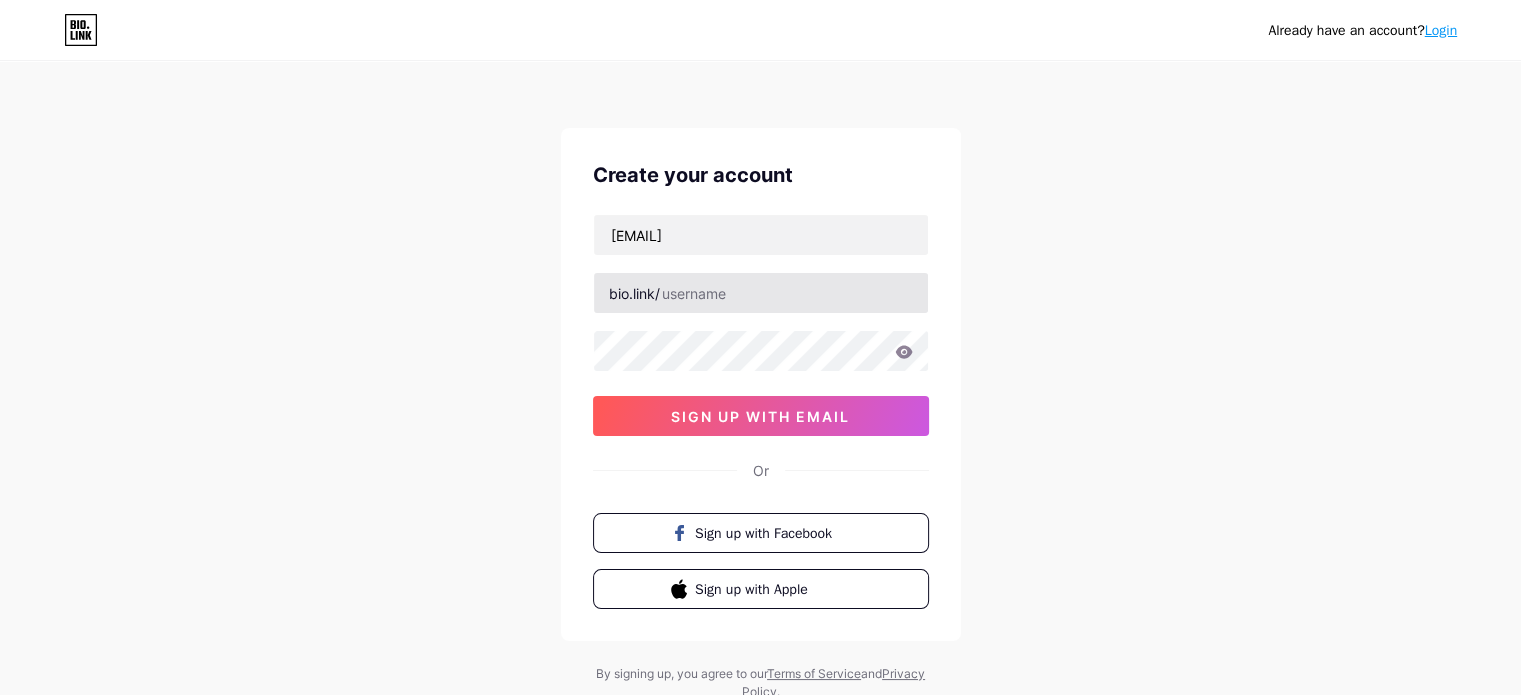 type on "[EMAIL]" 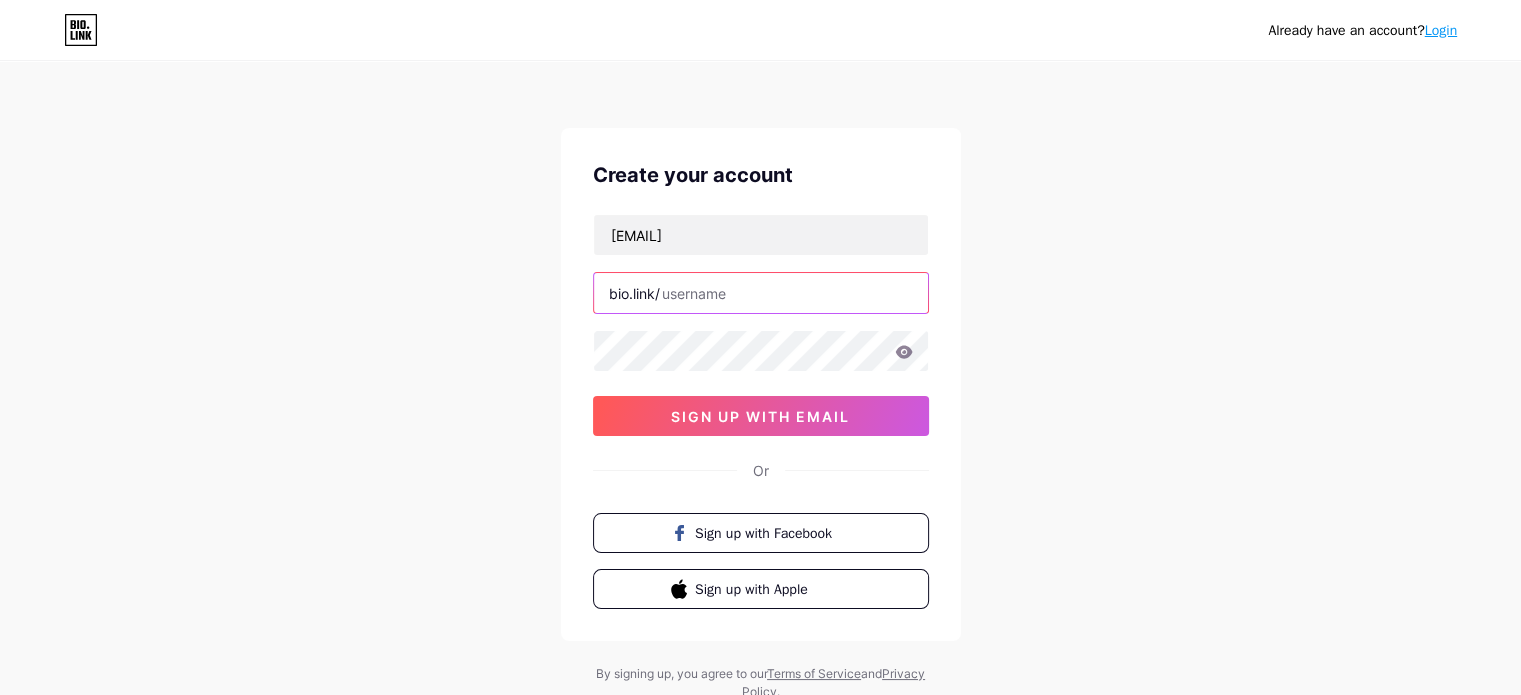 click at bounding box center (761, 293) 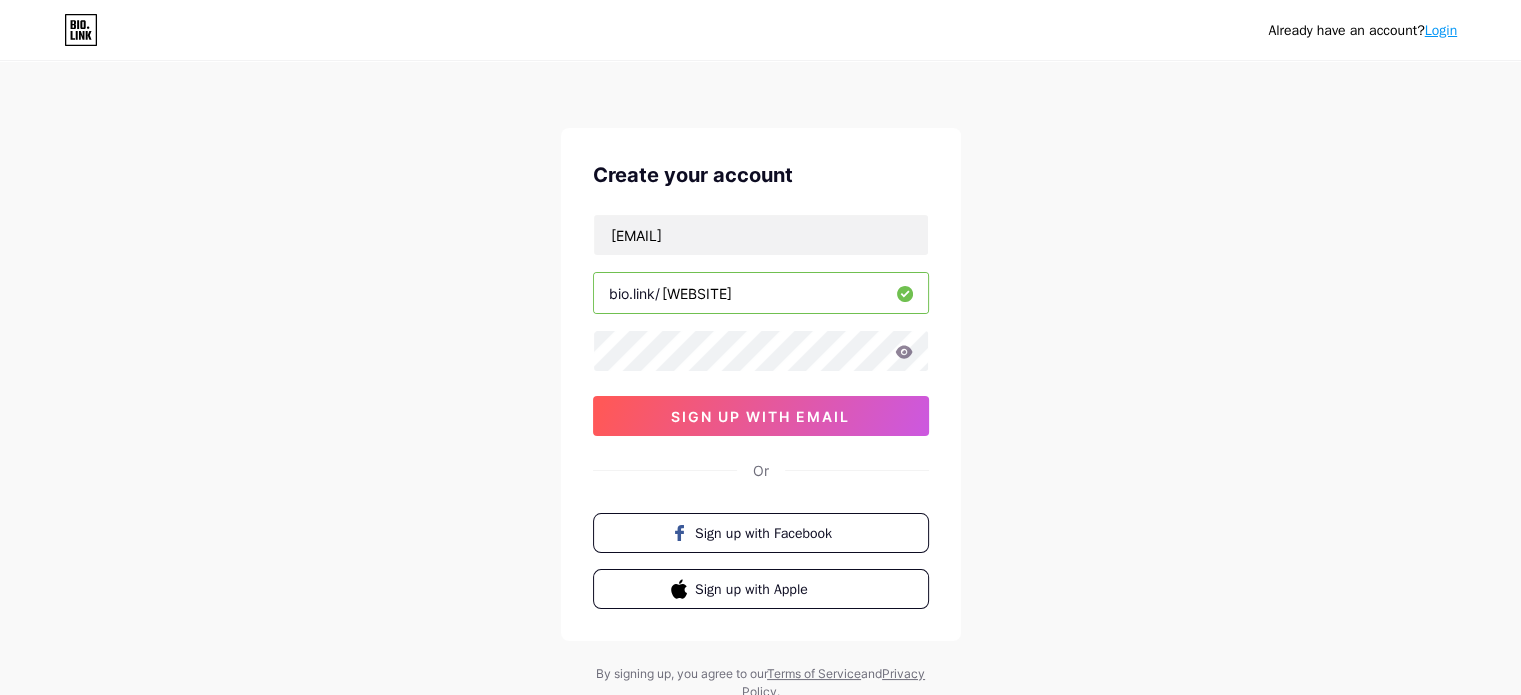 type on "[WEBSITE]" 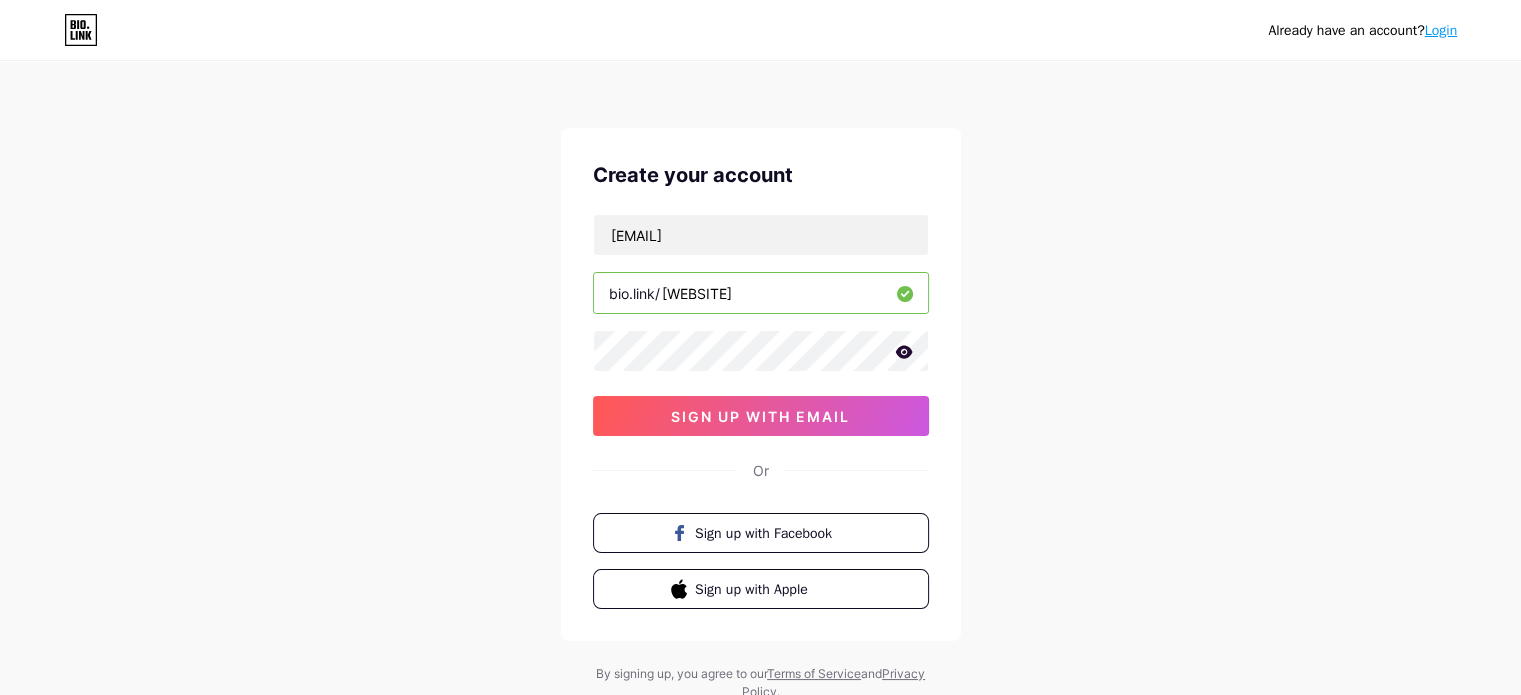 click 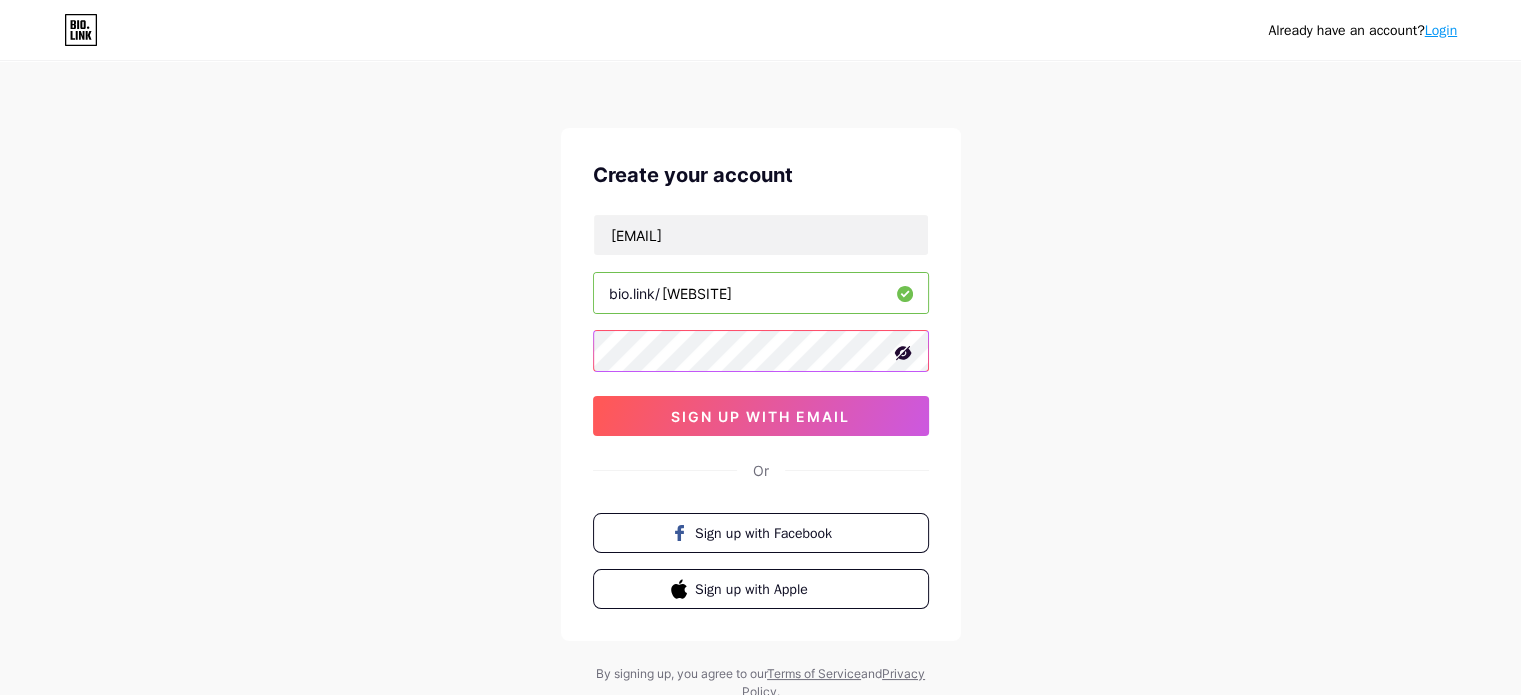 click on "Create your account     [EMAIL]     bio.link/   [WEBSITE]                     sign up with email         Or       Sign up with Facebook
Sign up with Apple" at bounding box center [761, 384] 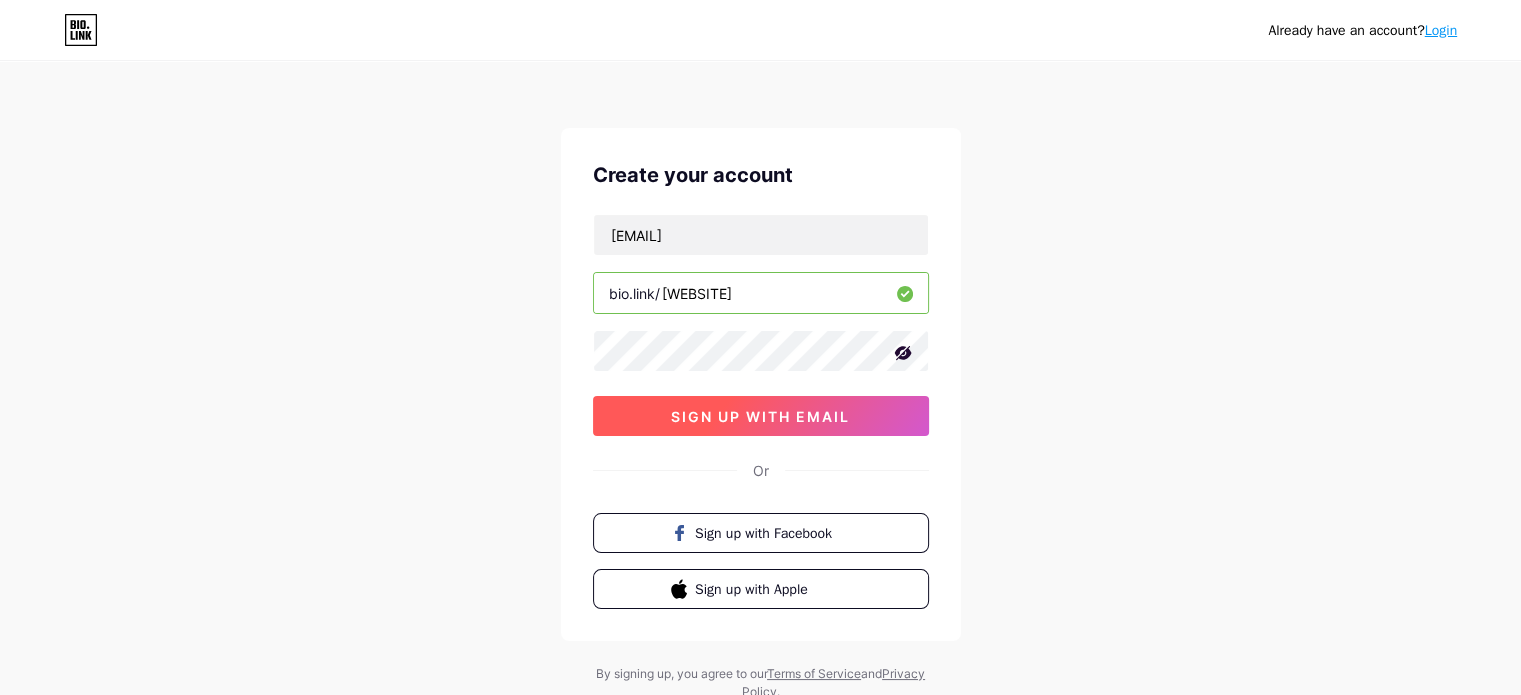 click on "sign up with email" at bounding box center (760, 416) 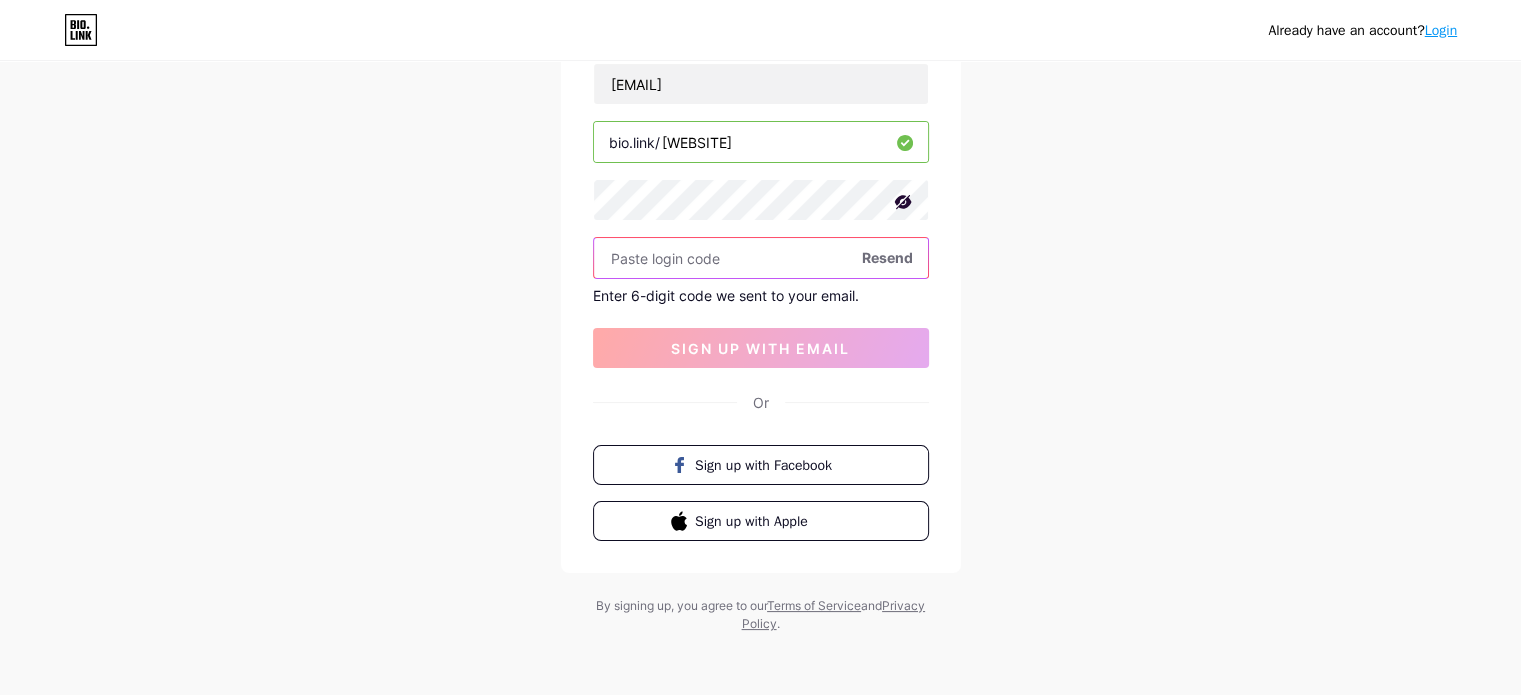 scroll, scrollTop: 51, scrollLeft: 0, axis: vertical 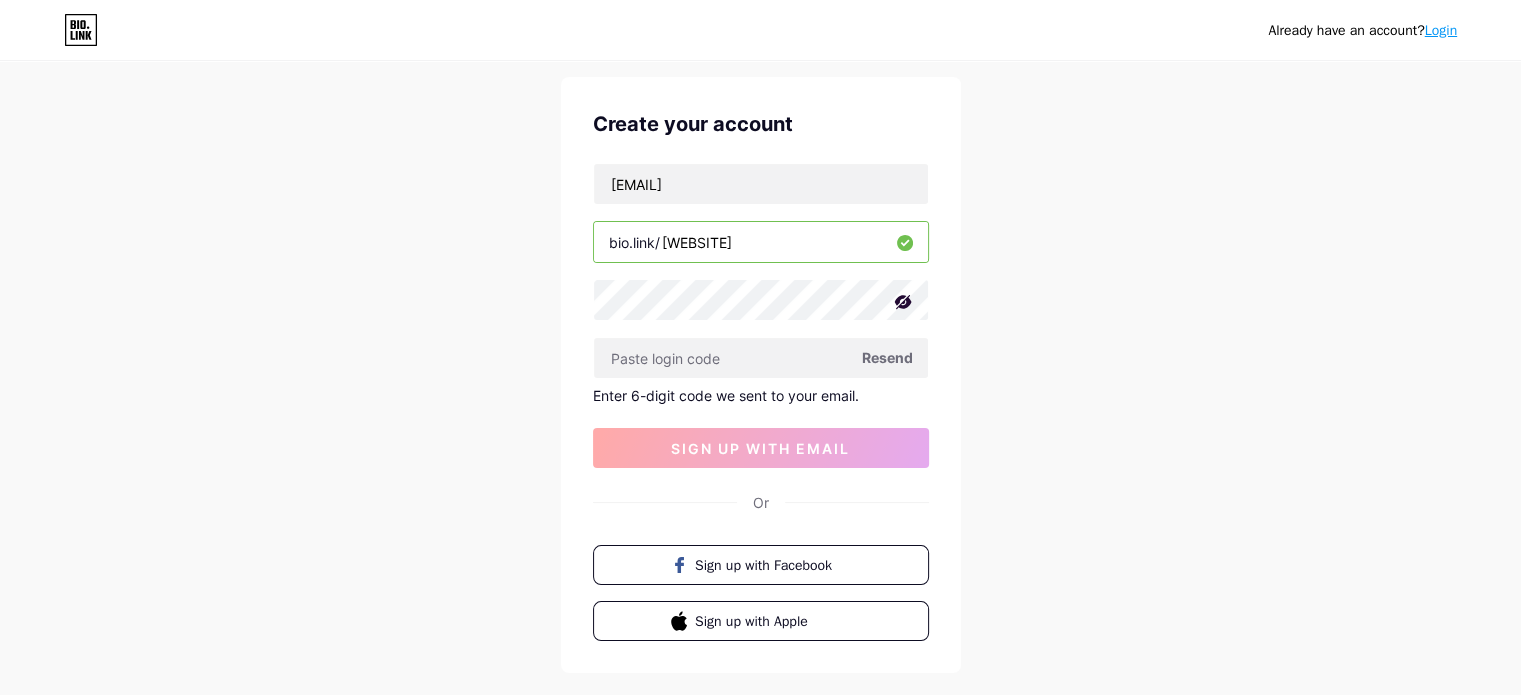 click on "Resend" at bounding box center [887, 357] 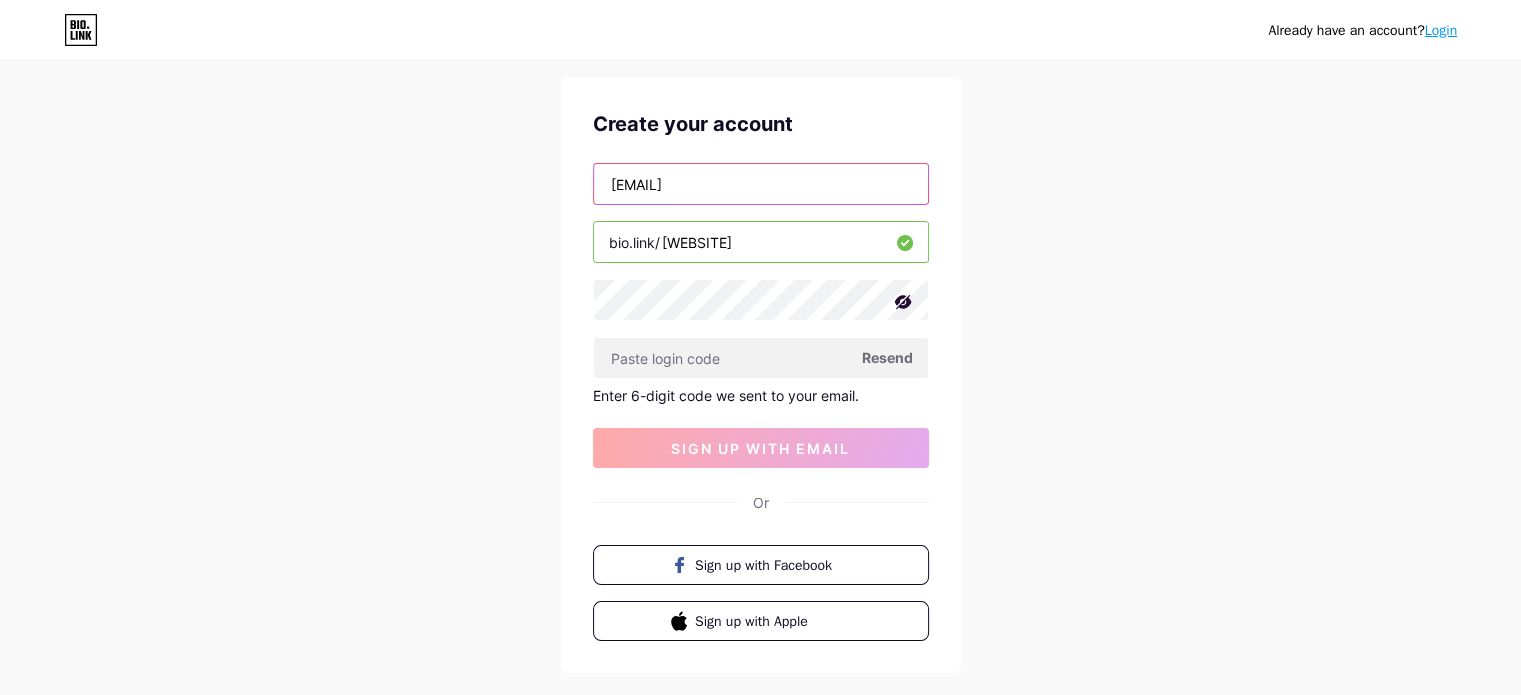 click on "[EMAIL]" at bounding box center [761, 184] 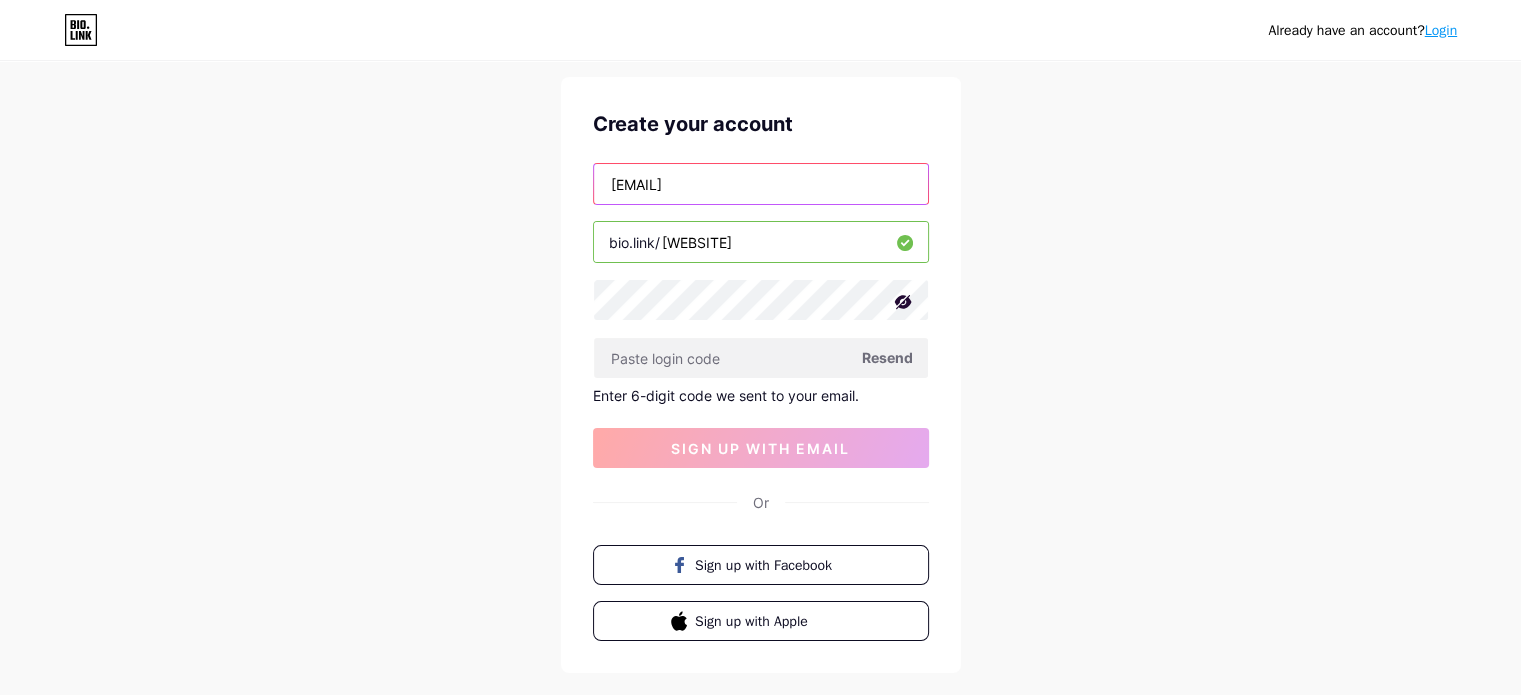 drag, startPoint x: 607, startPoint y: 179, endPoint x: 564, endPoint y: 185, distance: 43.416588 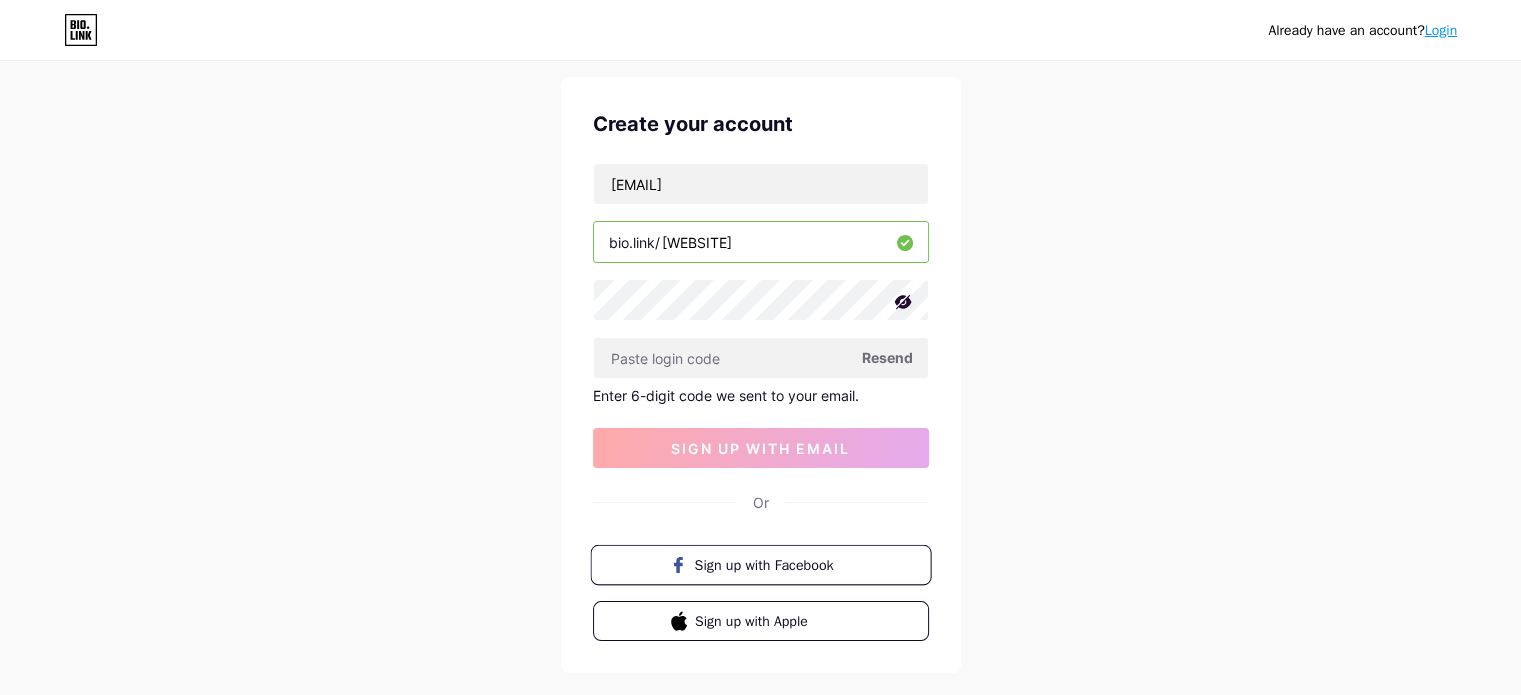click on "Sign up with Facebook" at bounding box center [772, 564] 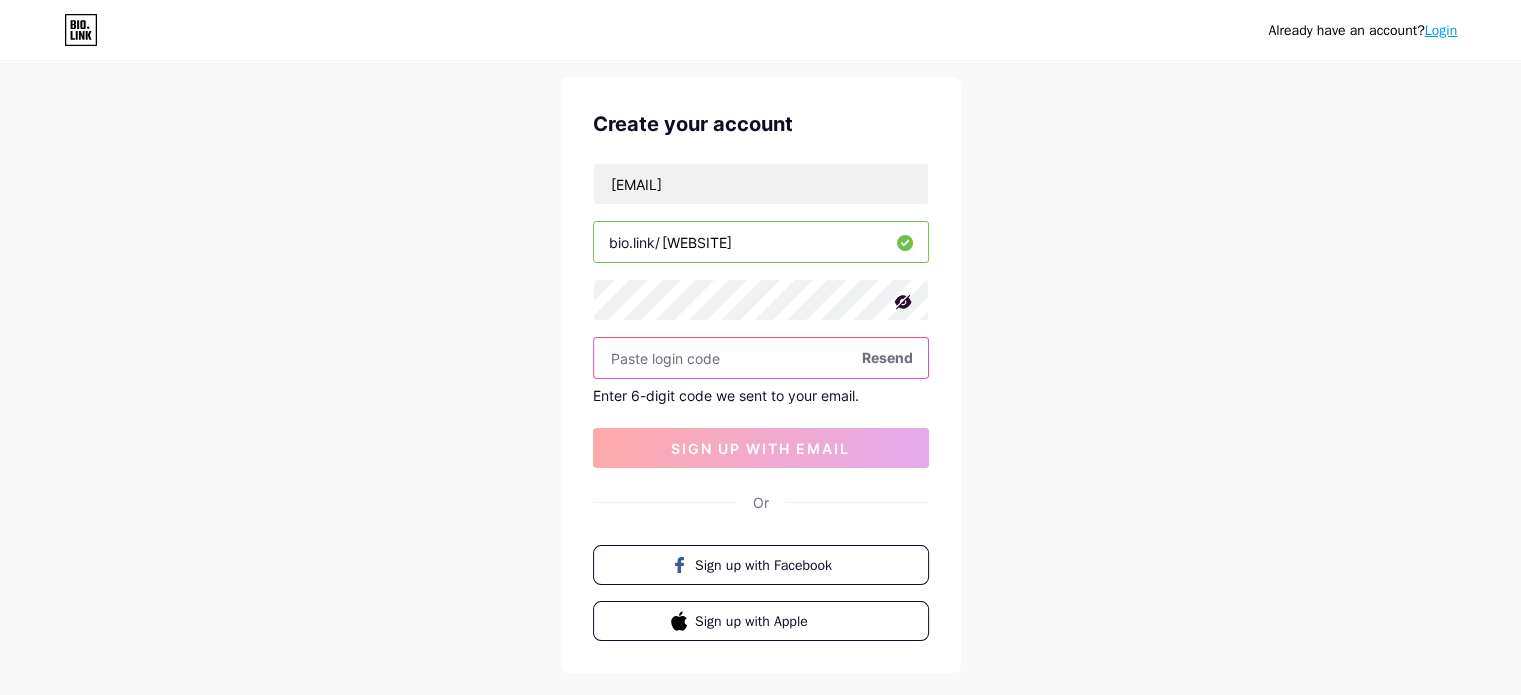click at bounding box center [761, 358] 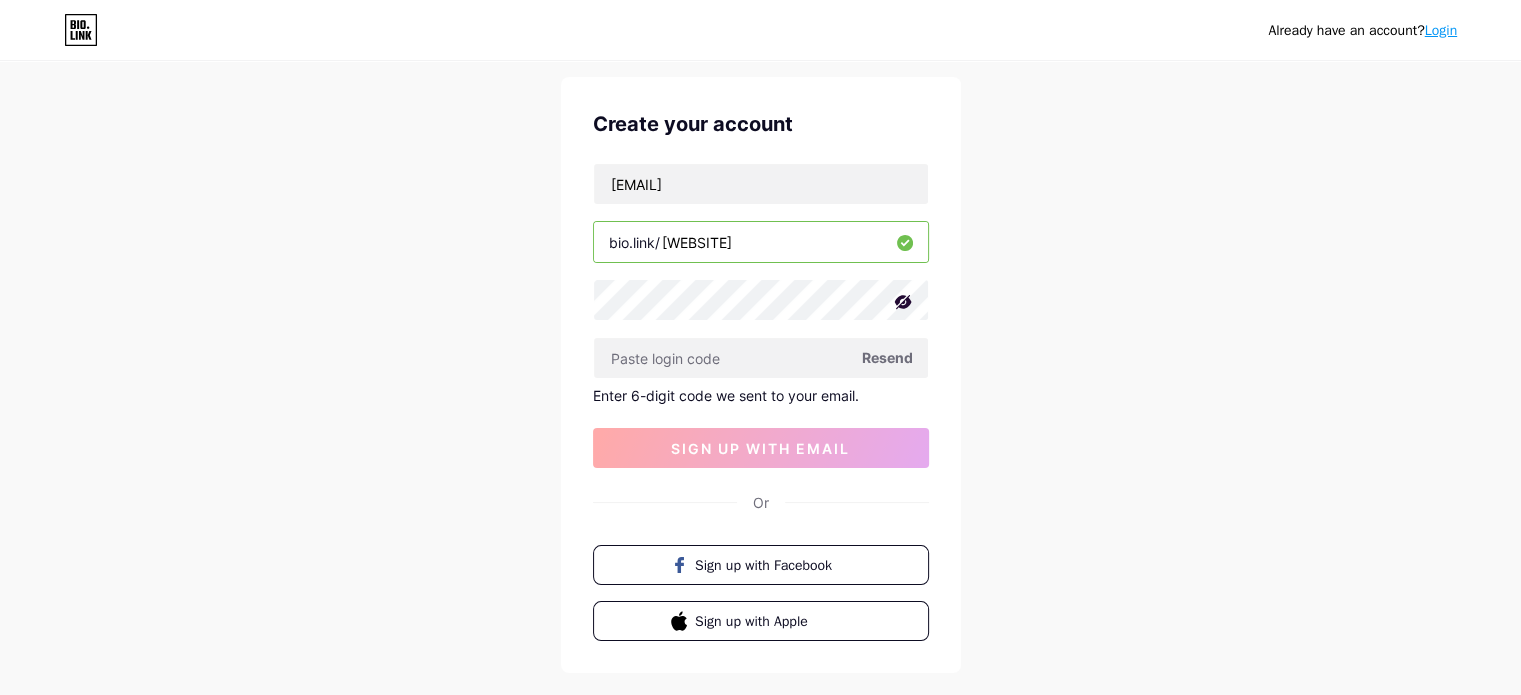 click on "Login" at bounding box center (1441, 30) 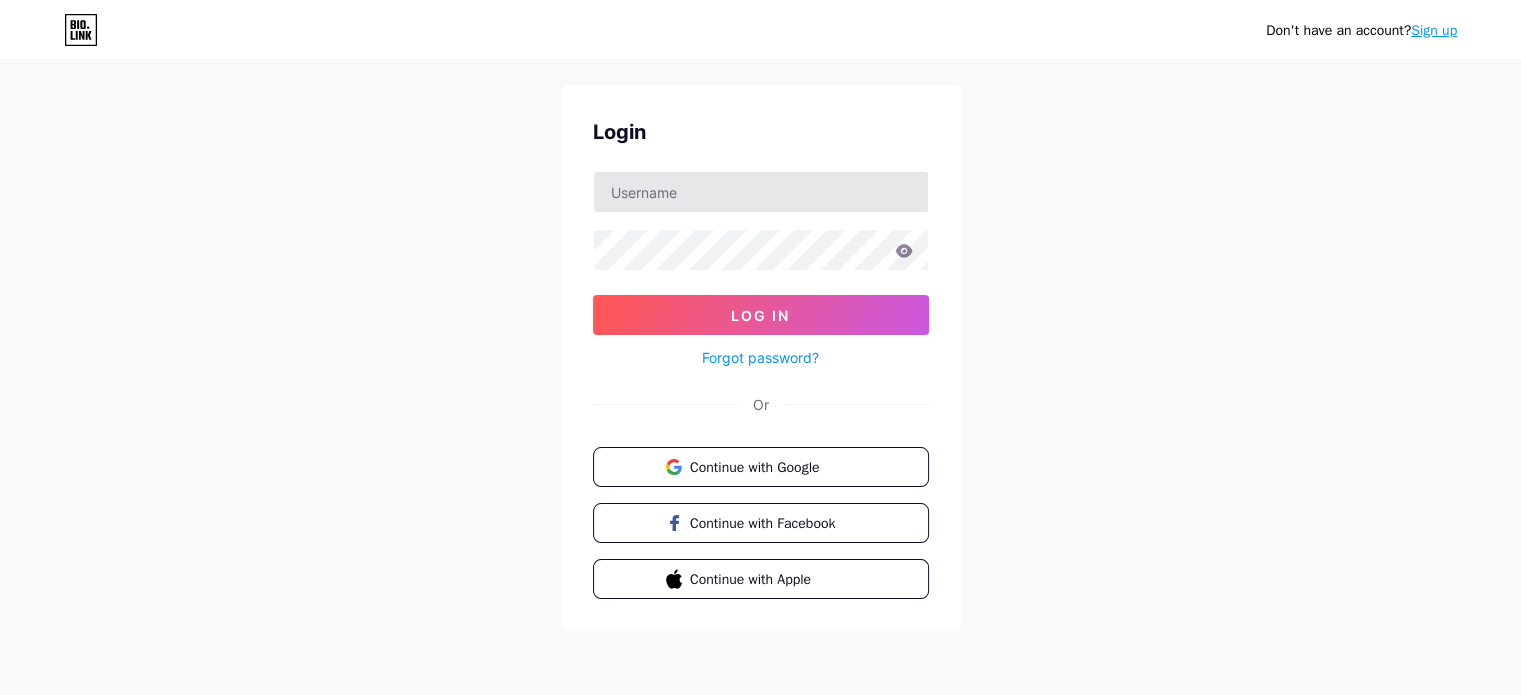 scroll, scrollTop: 0, scrollLeft: 0, axis: both 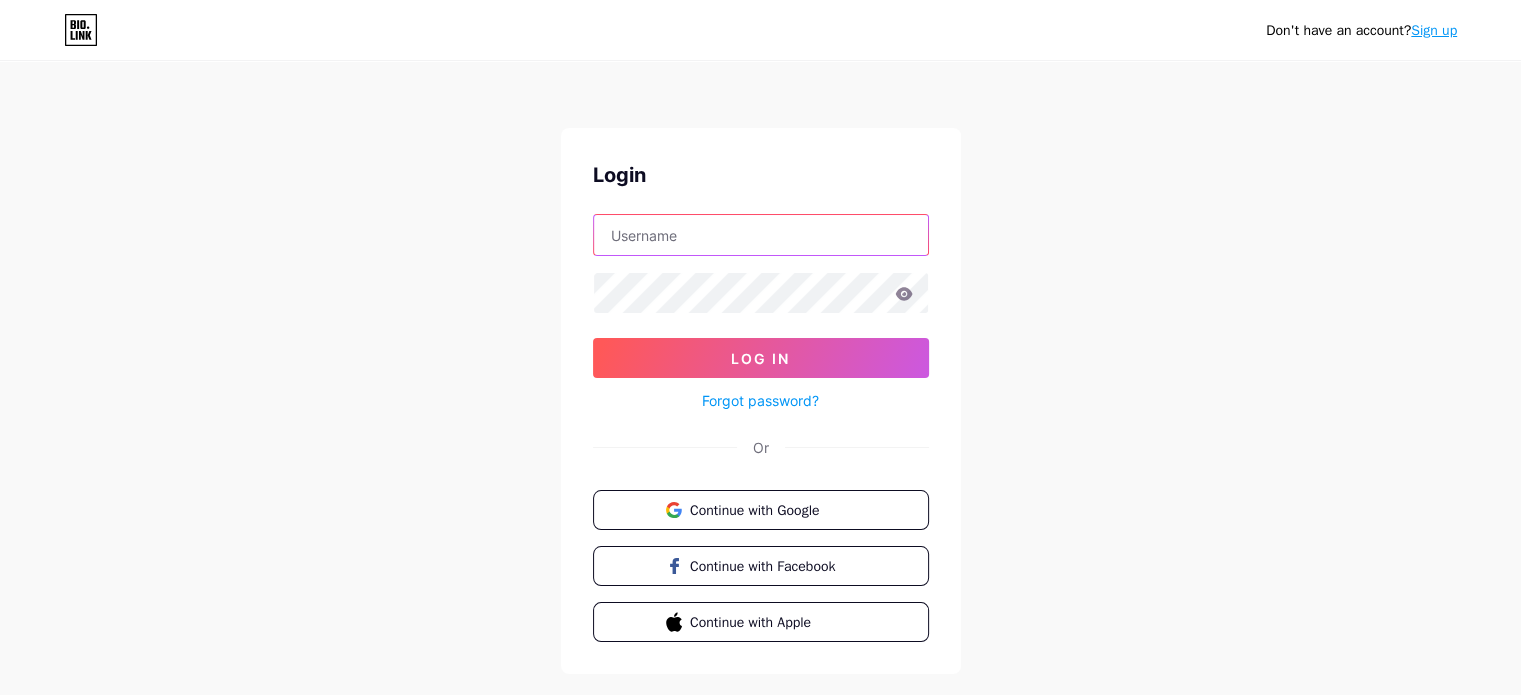 click at bounding box center (761, 235) 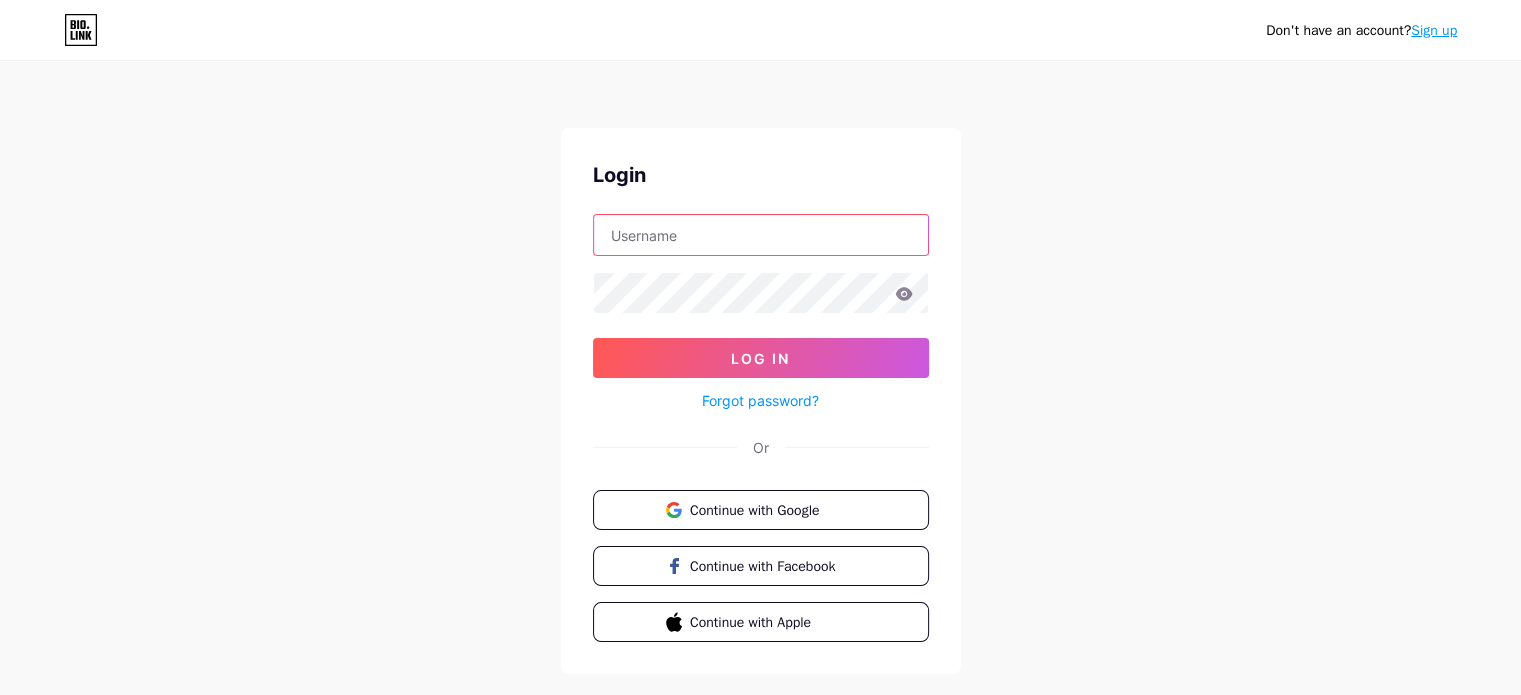 paste on "convergecwb" 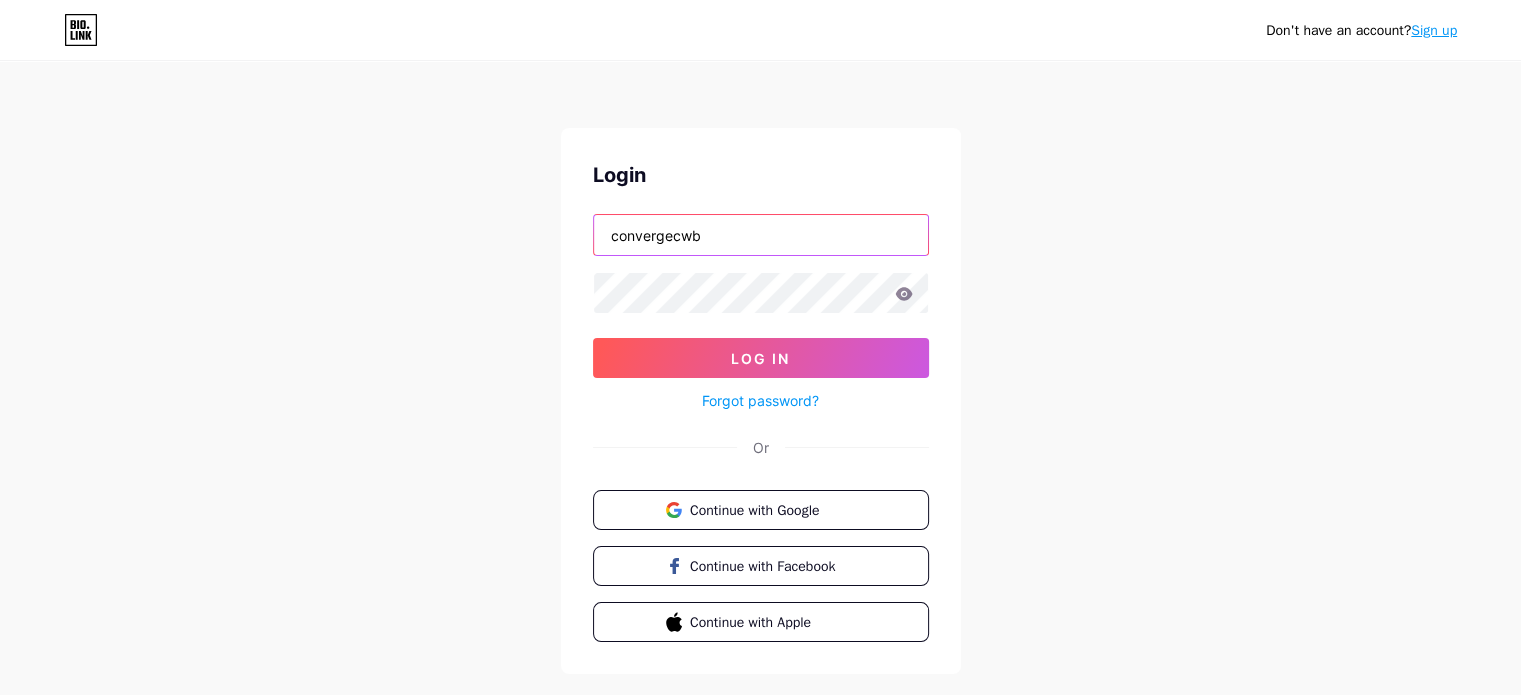 type on "convergecwb" 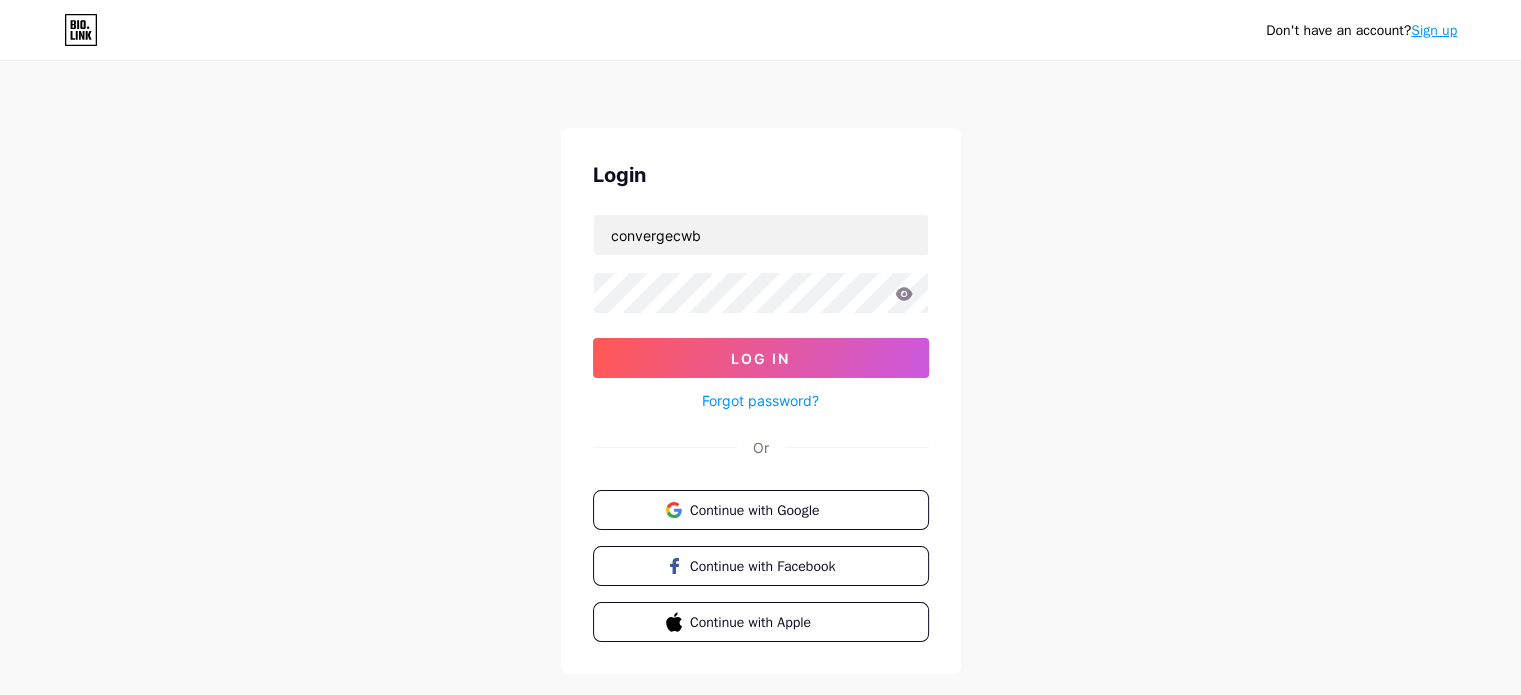 click on "Forgot password?" at bounding box center [760, 400] 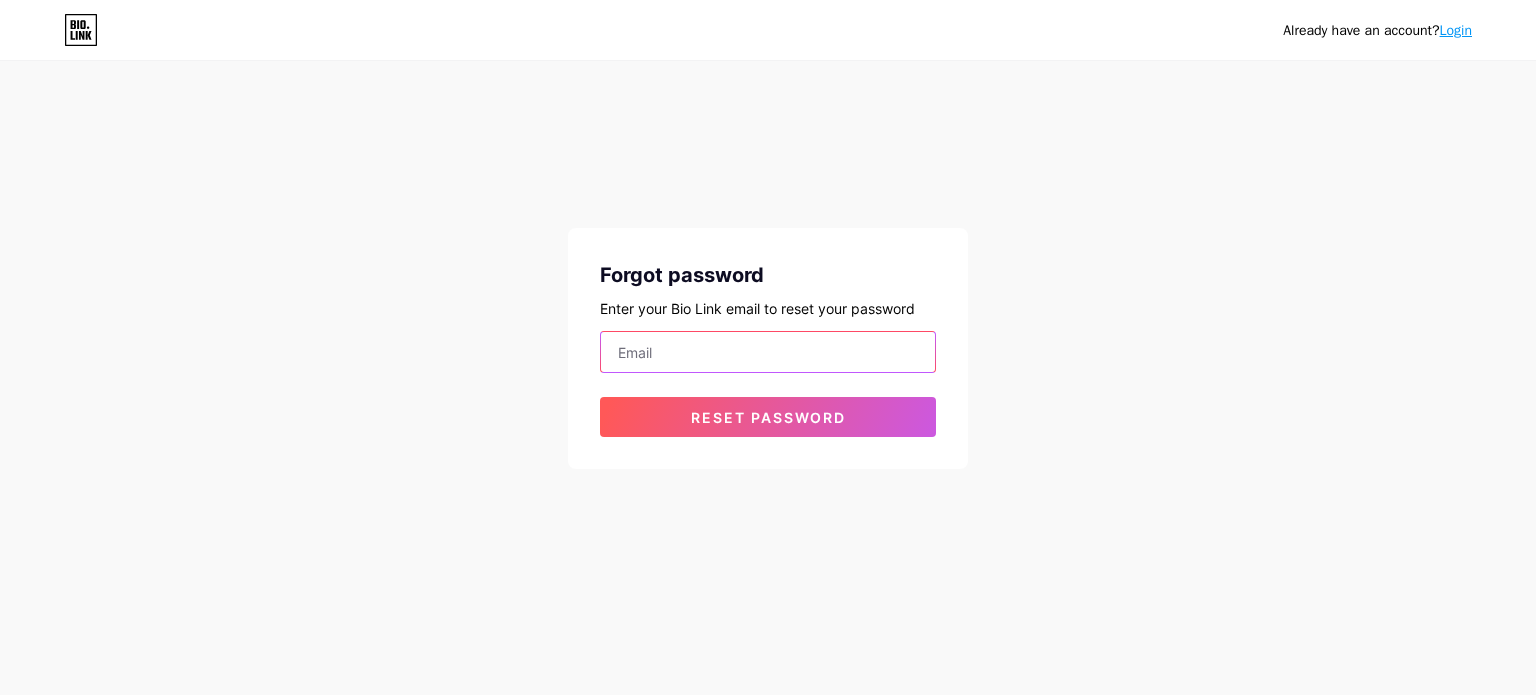 click at bounding box center (768, 352) 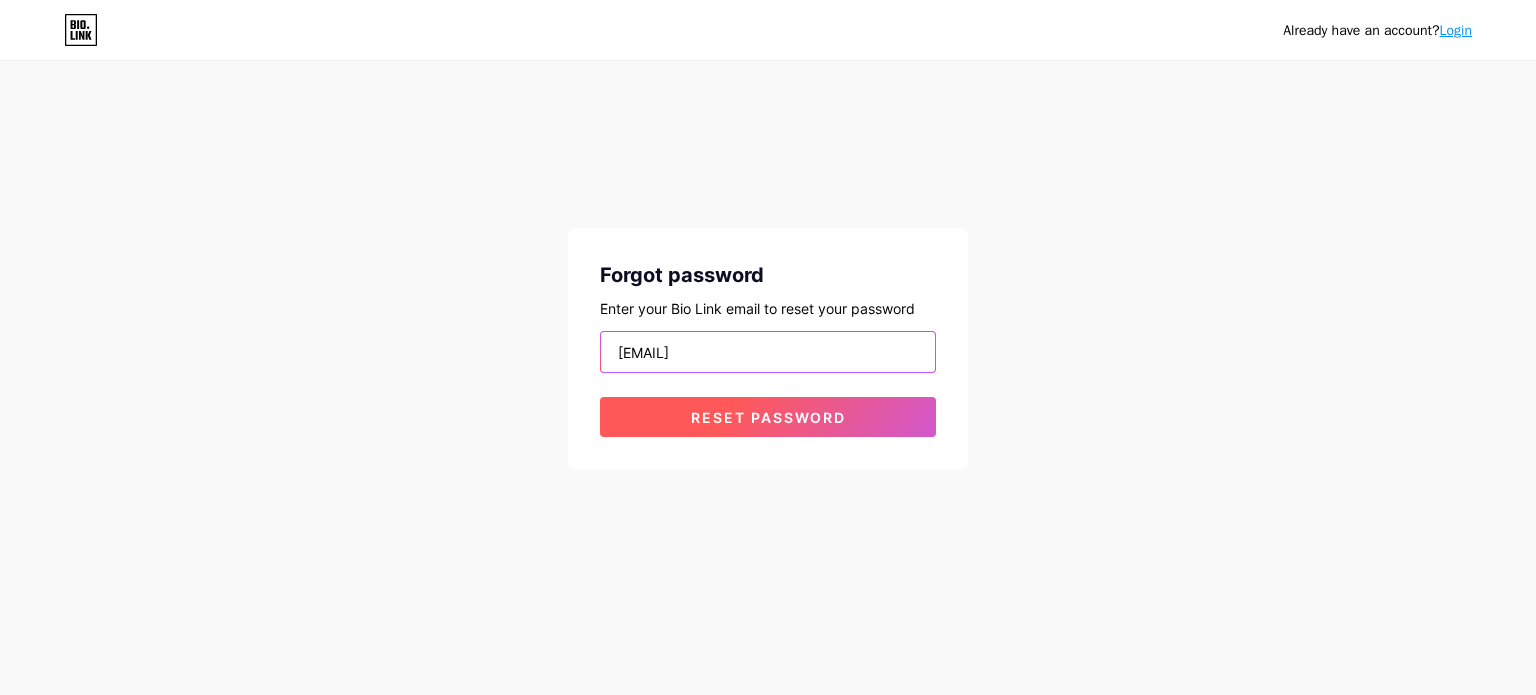 type on "[EMAIL]" 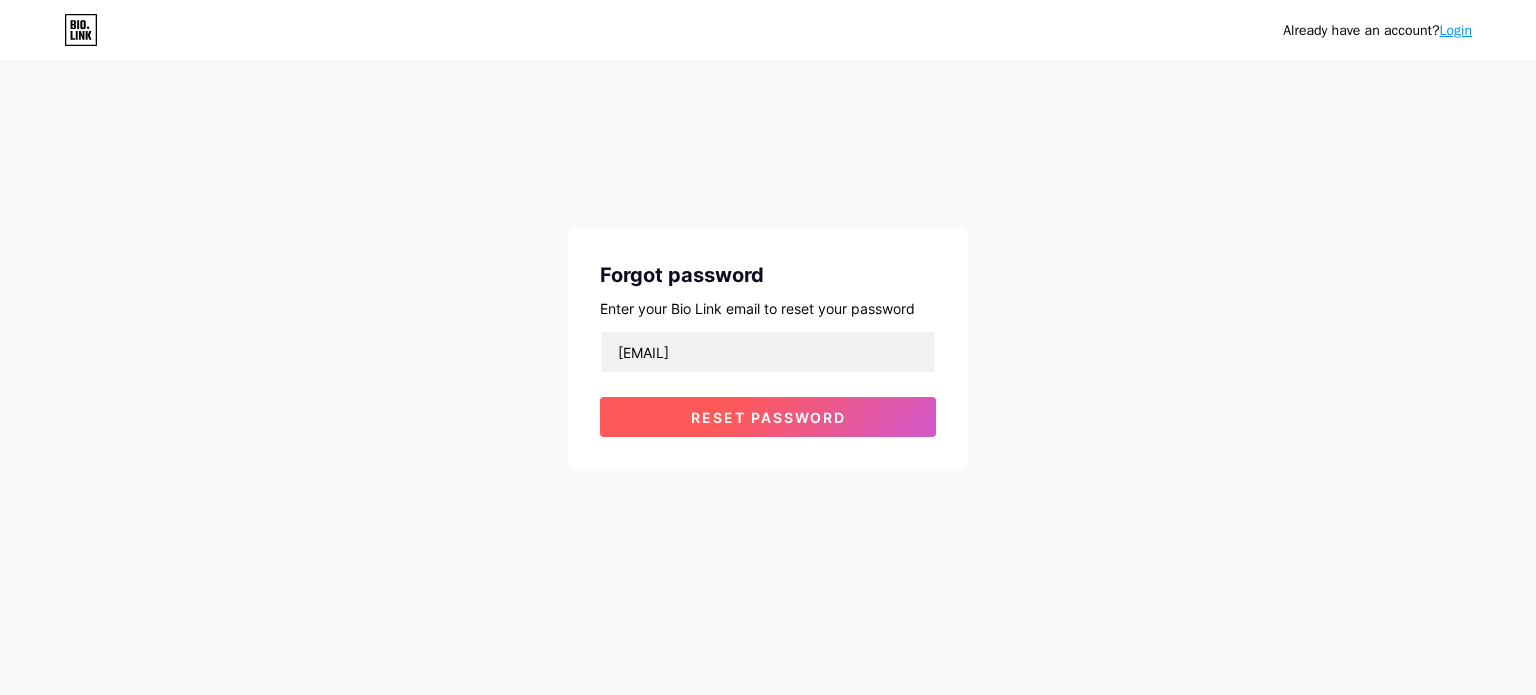 click on "Reset password" at bounding box center [768, 417] 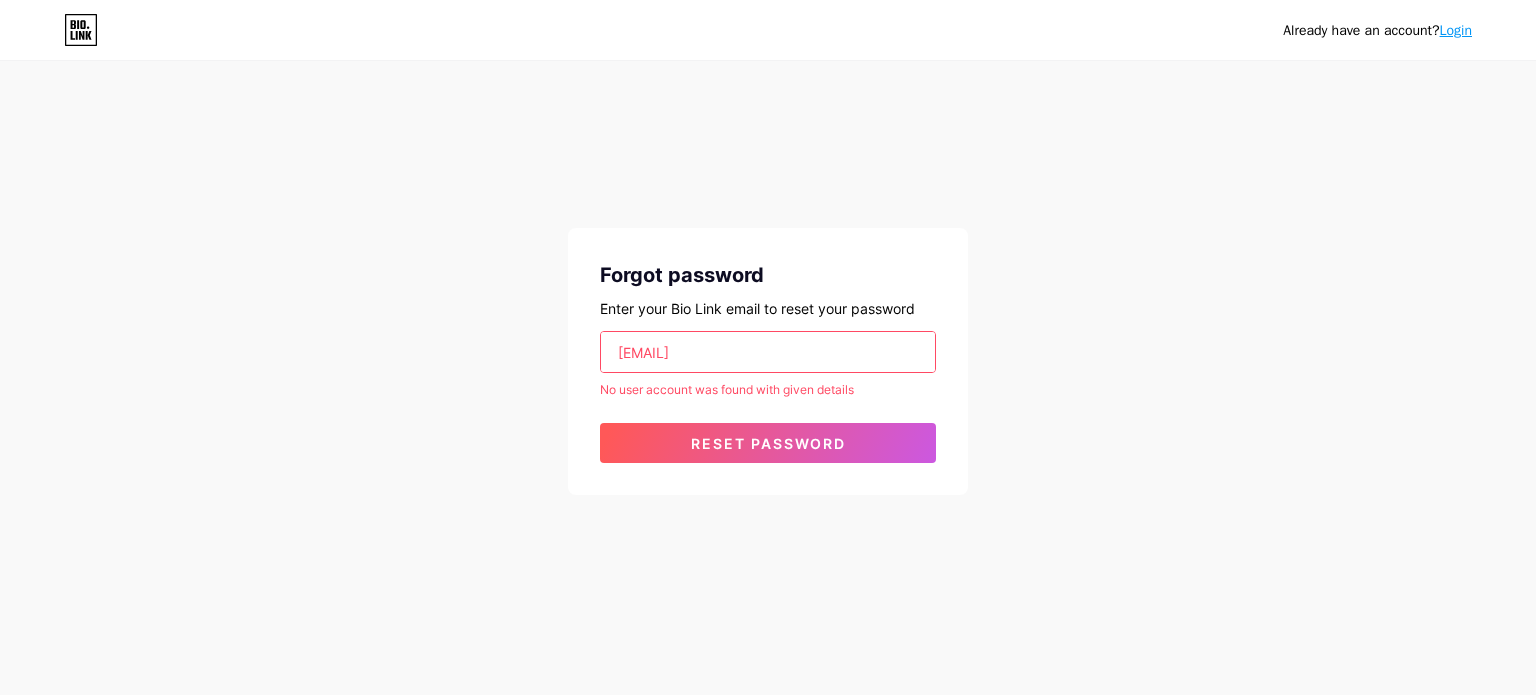 click on "Login" at bounding box center (1456, 30) 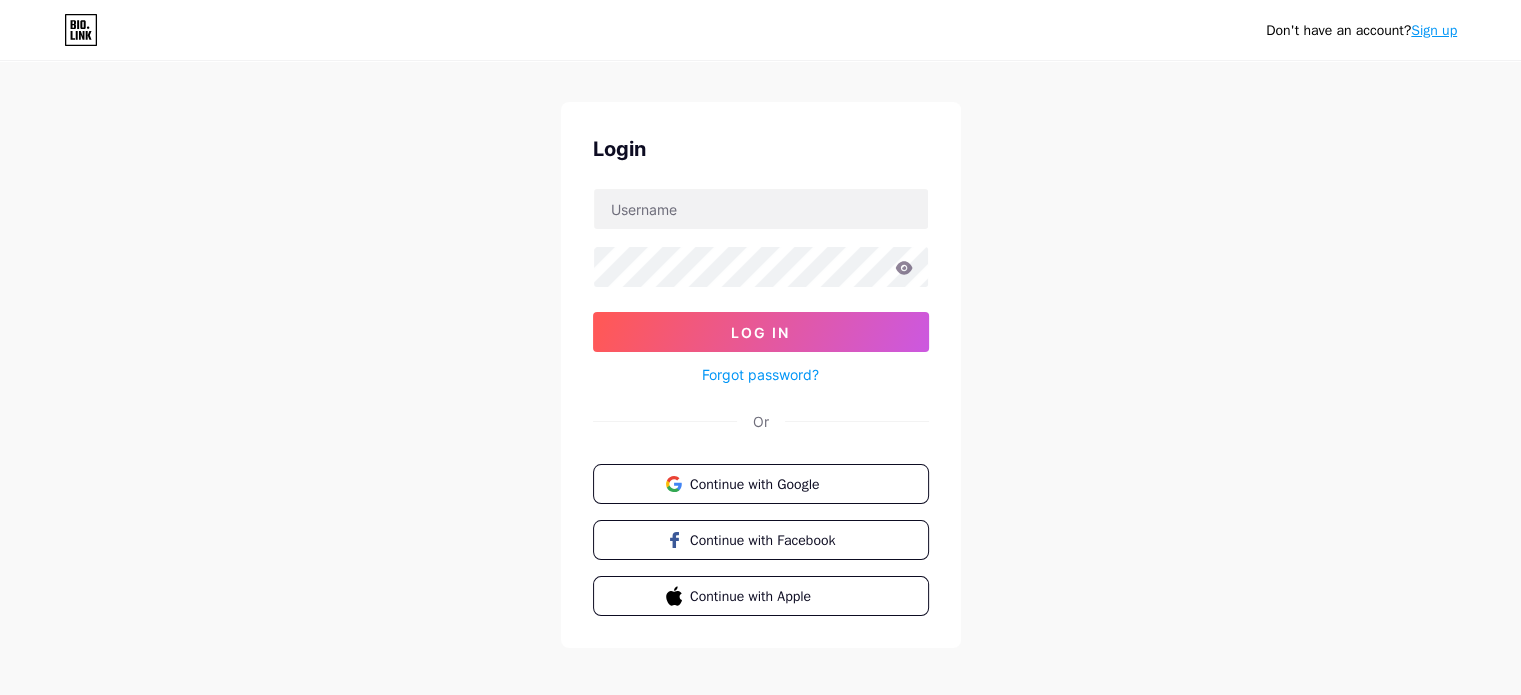 scroll, scrollTop: 40, scrollLeft: 0, axis: vertical 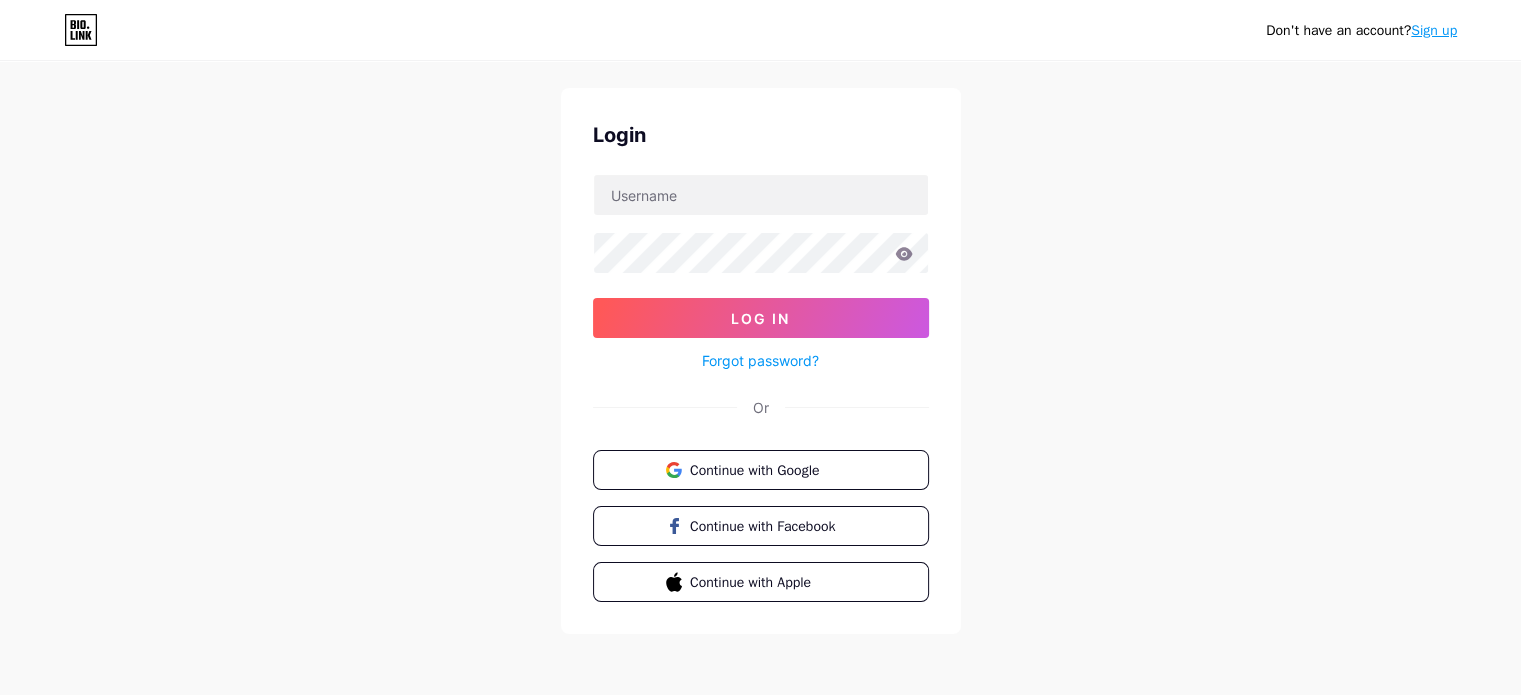 click on "Sign up" at bounding box center [1434, 30] 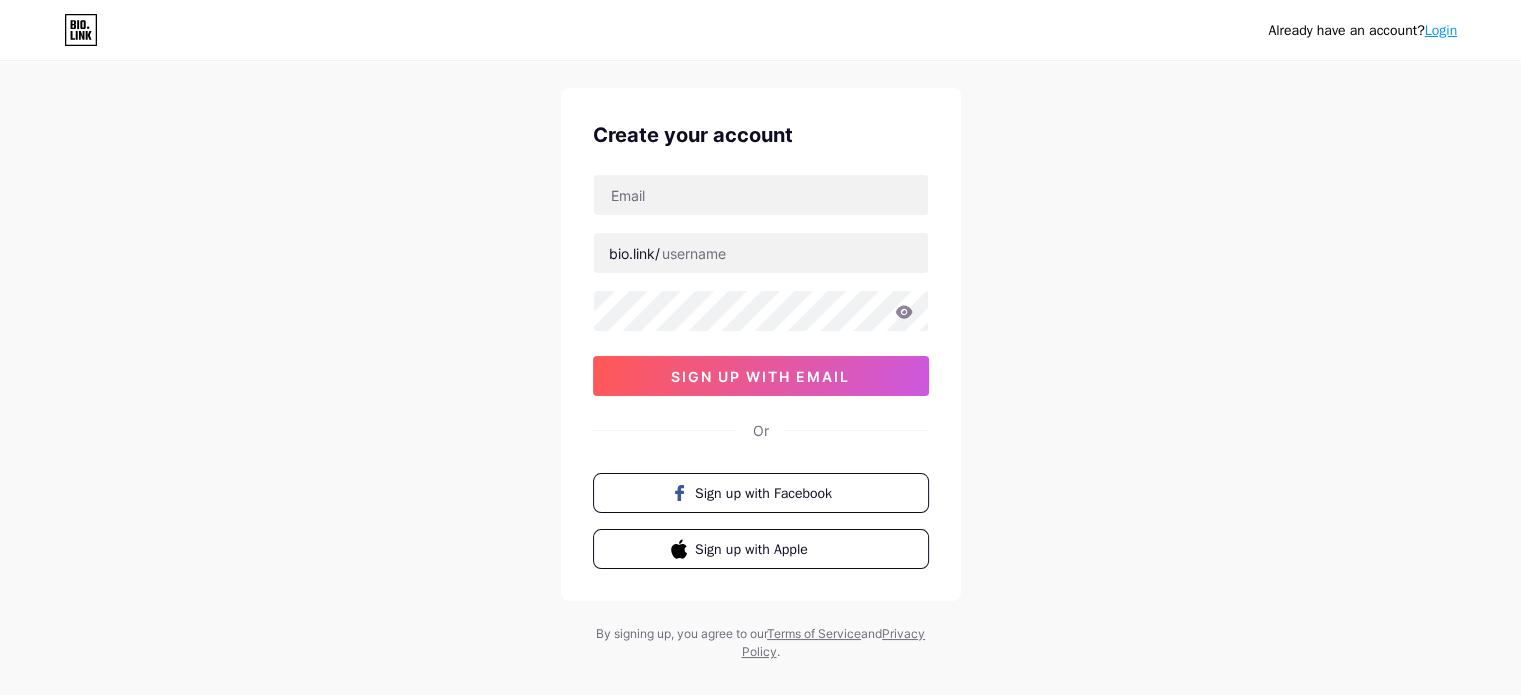 scroll, scrollTop: 0, scrollLeft: 0, axis: both 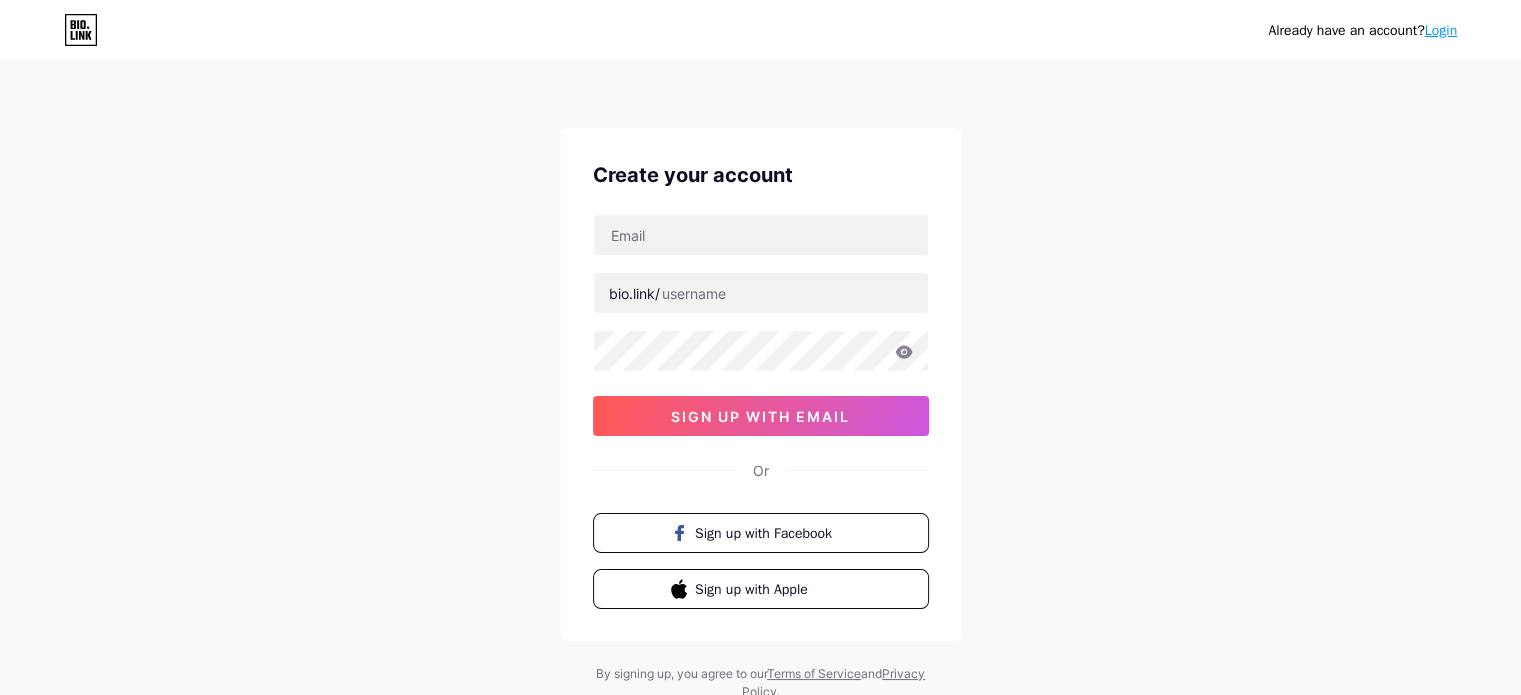click at bounding box center [761, 235] 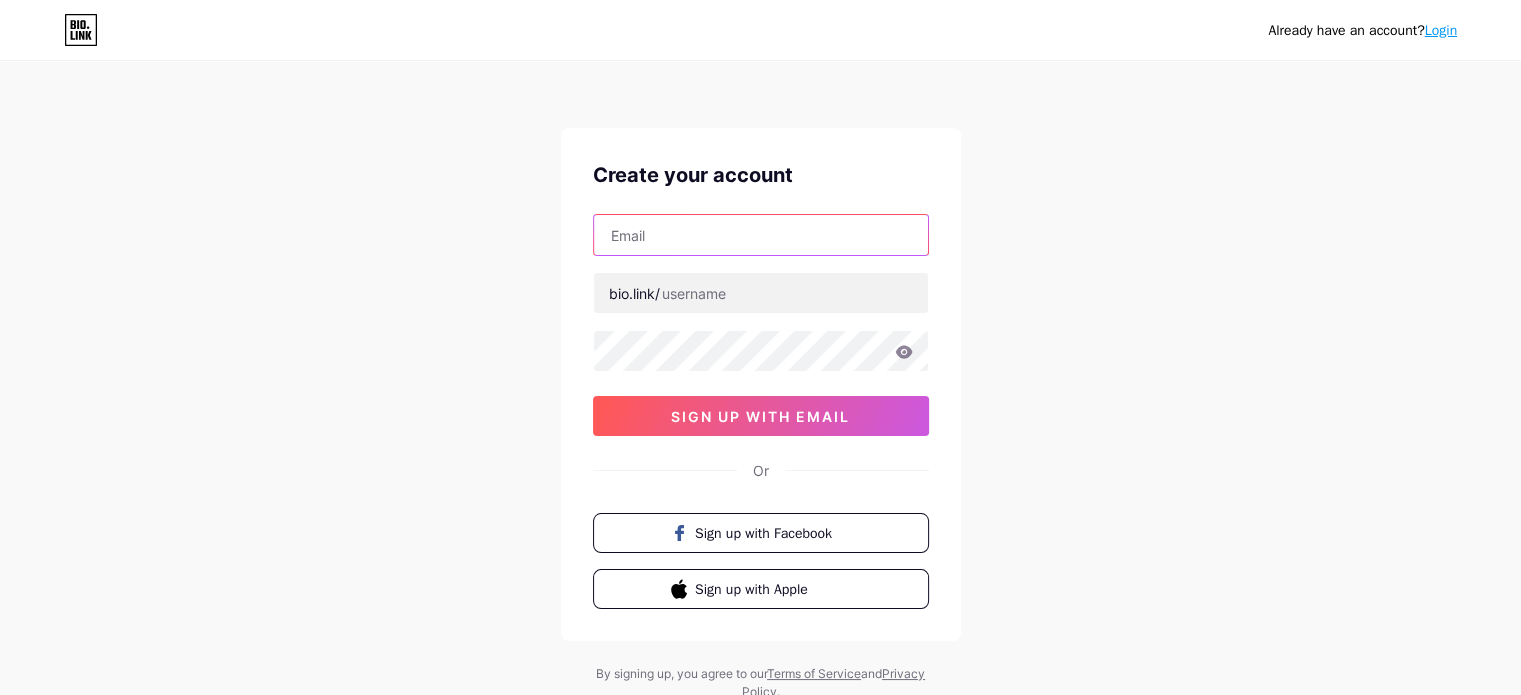 click at bounding box center (761, 235) 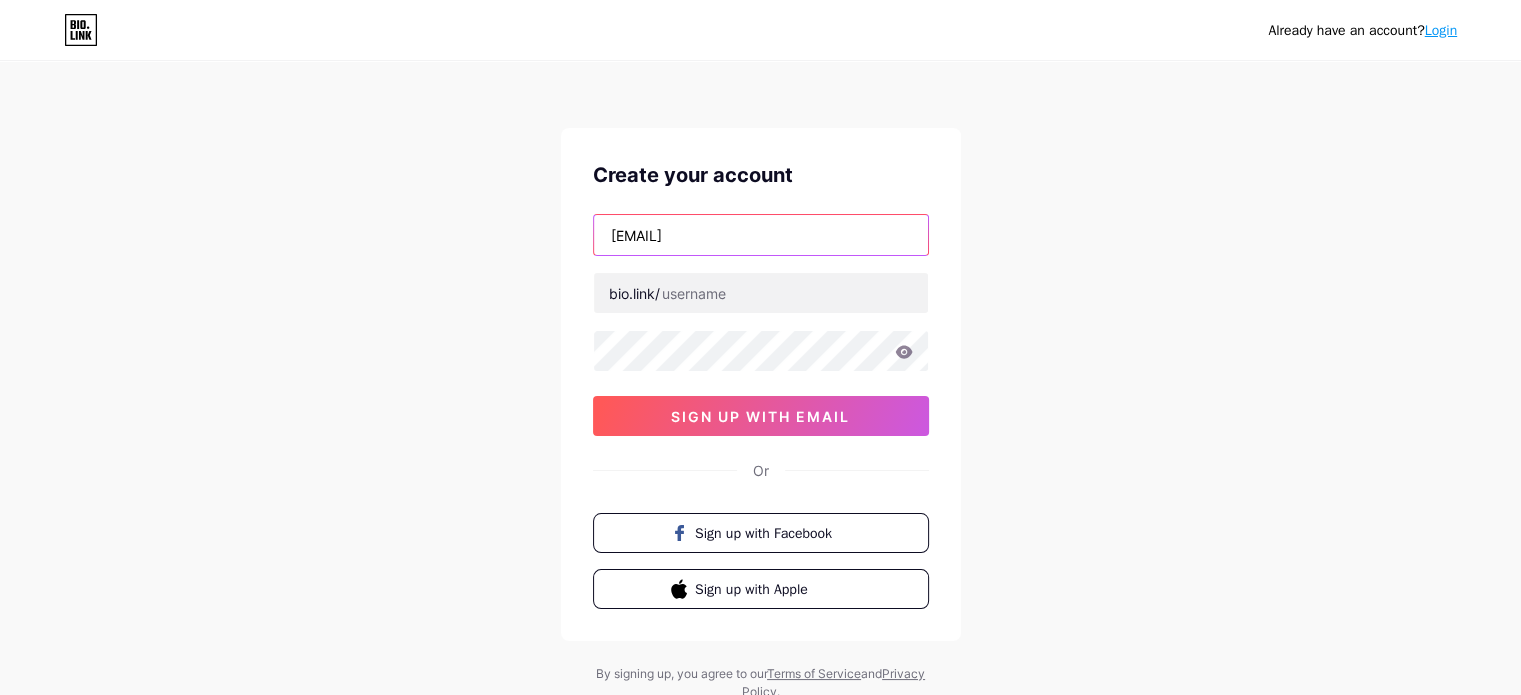 type on "[EMAIL]" 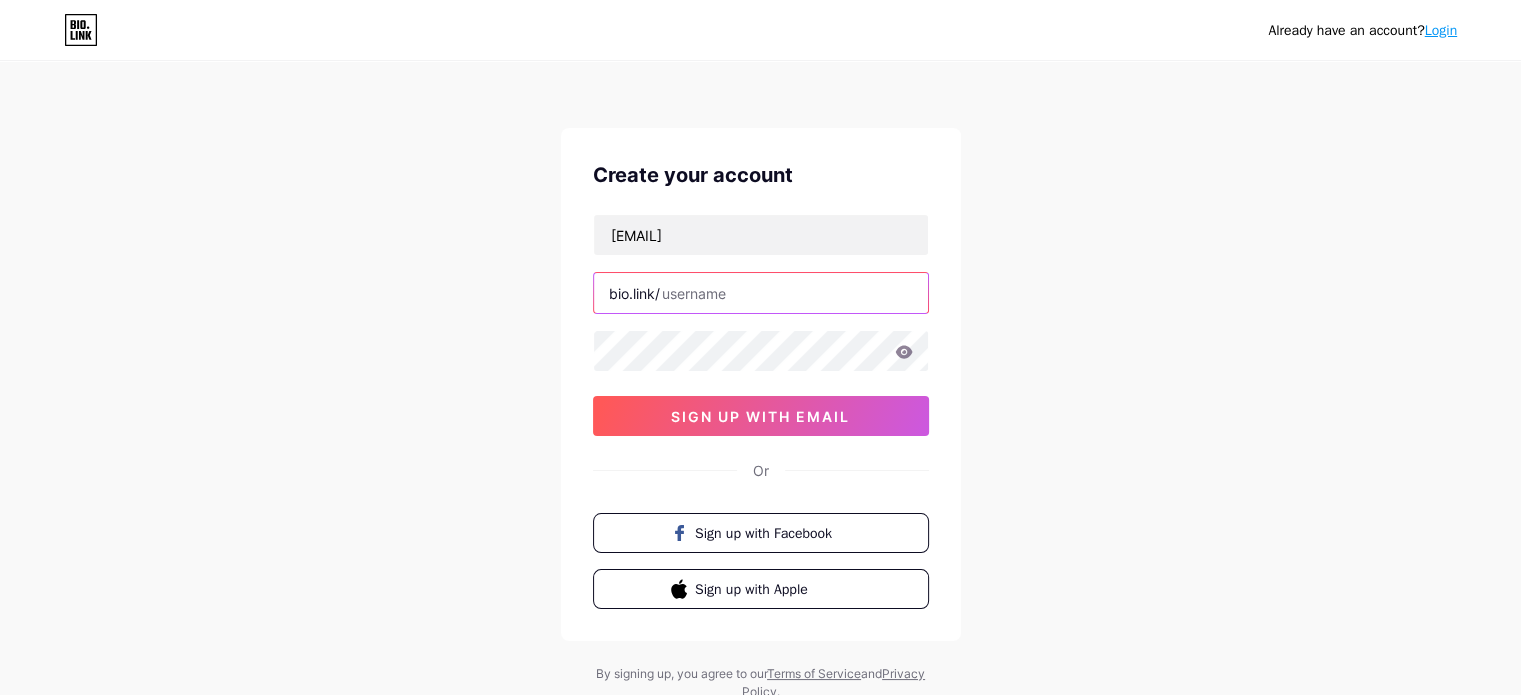 click at bounding box center (761, 293) 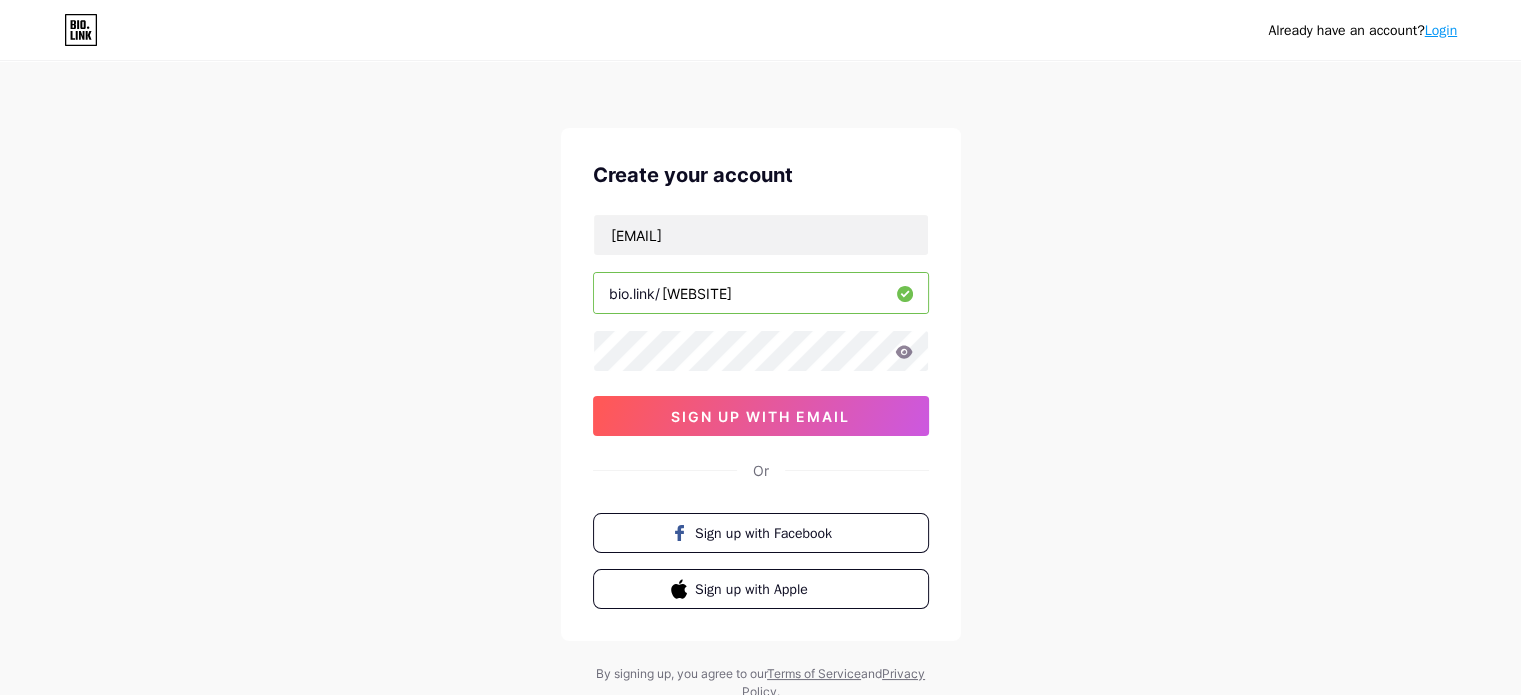 type on "[WEBSITE]" 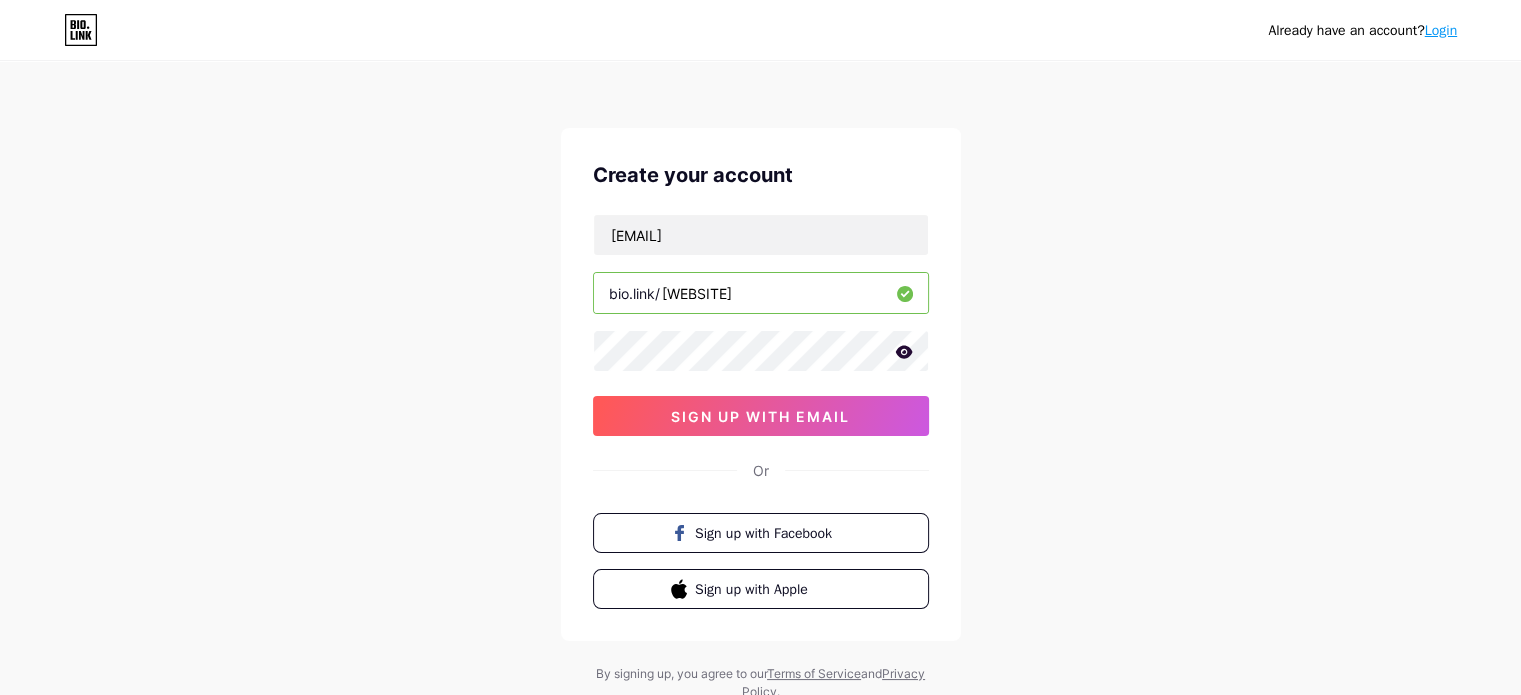 click 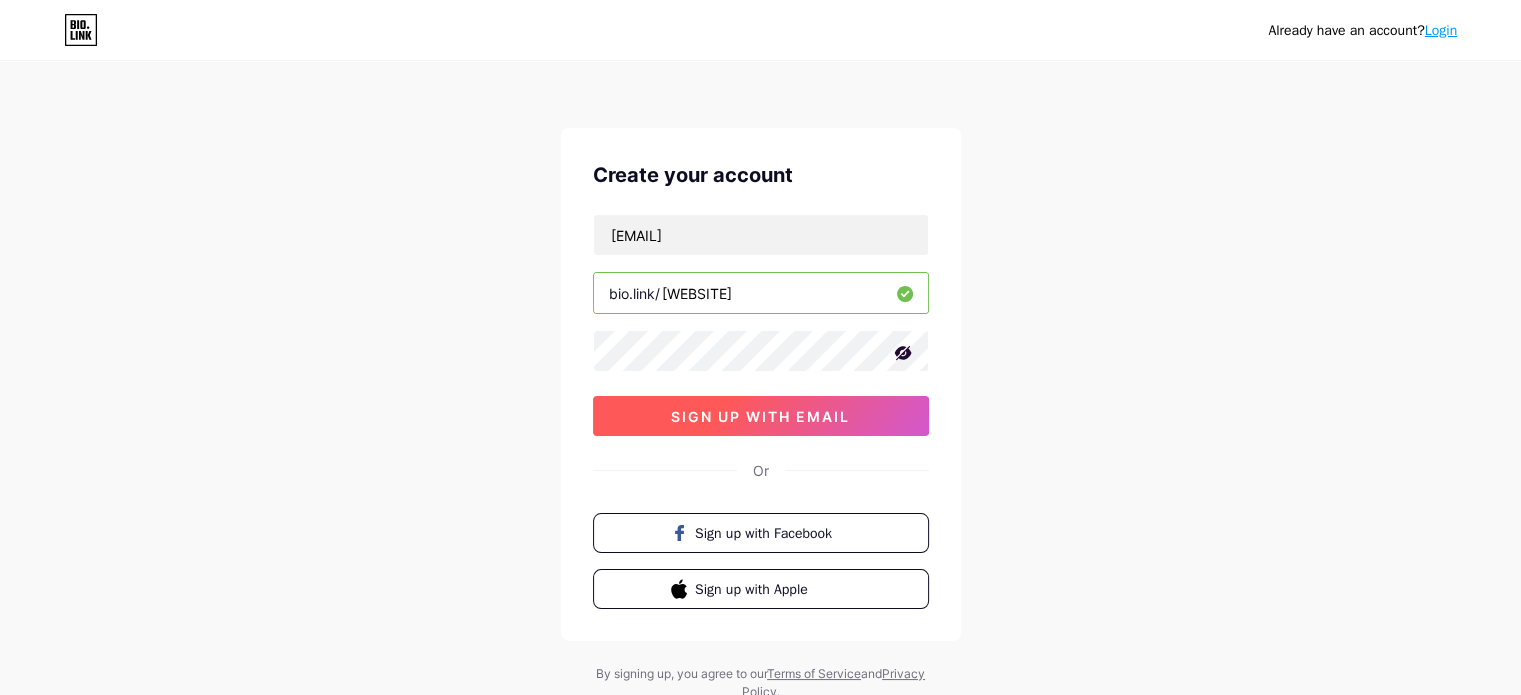 click on "sign up with email" at bounding box center [760, 416] 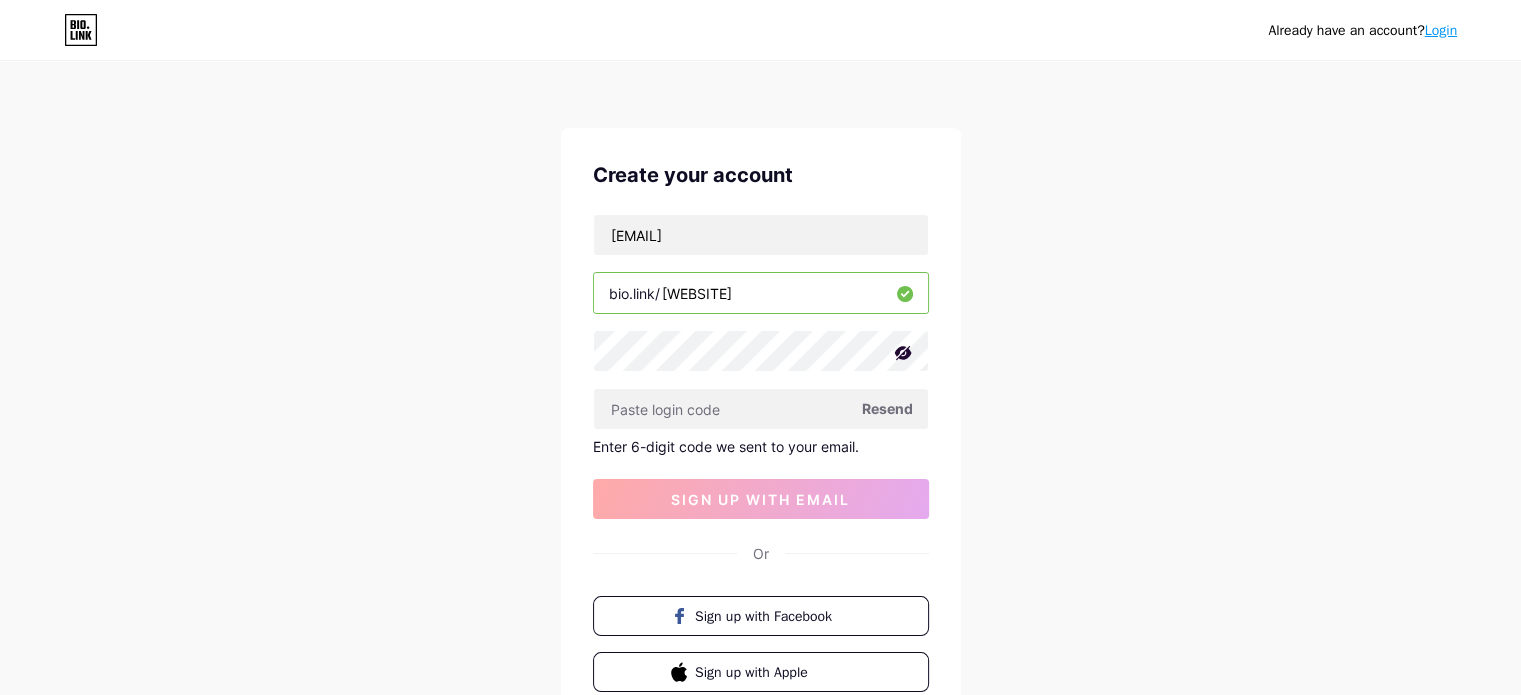 click on "Resend" at bounding box center (887, 408) 